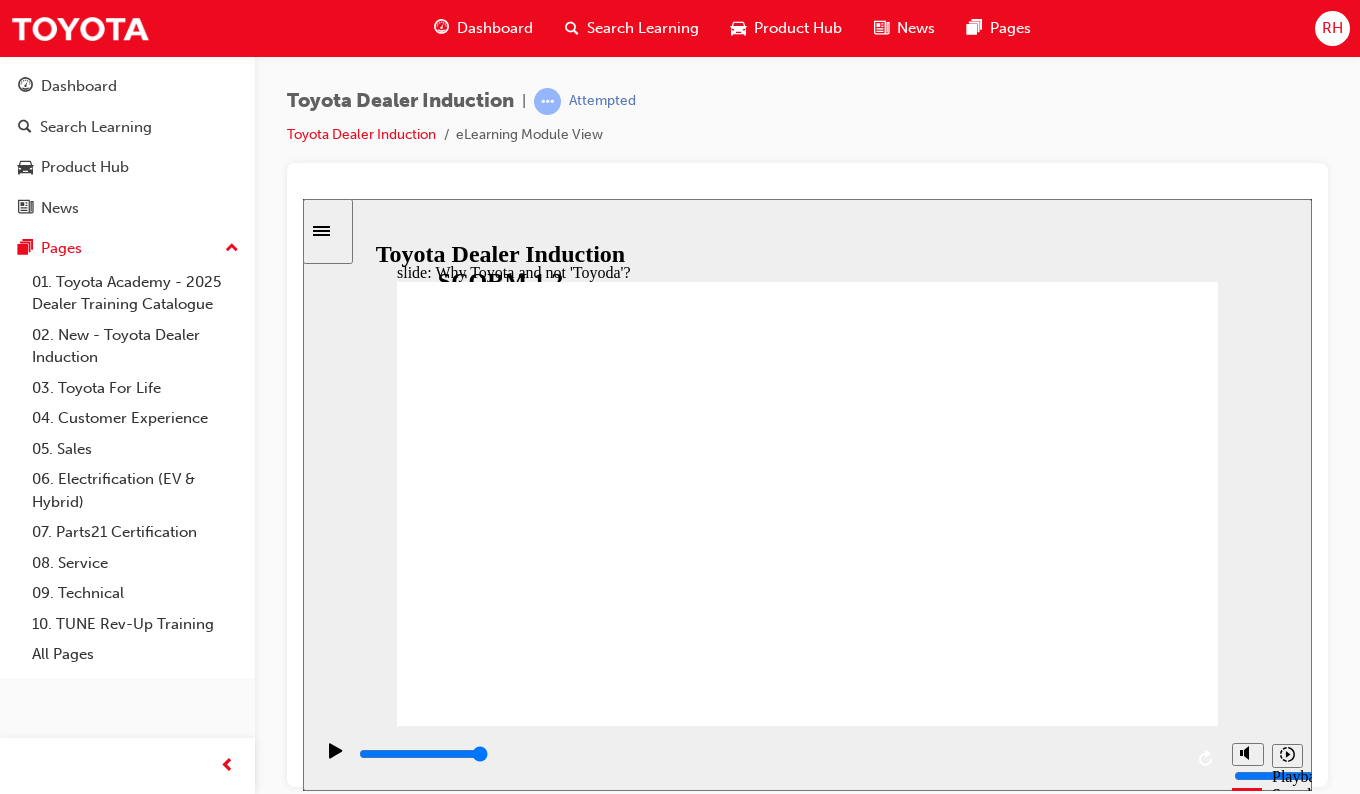scroll, scrollTop: 0, scrollLeft: 0, axis: both 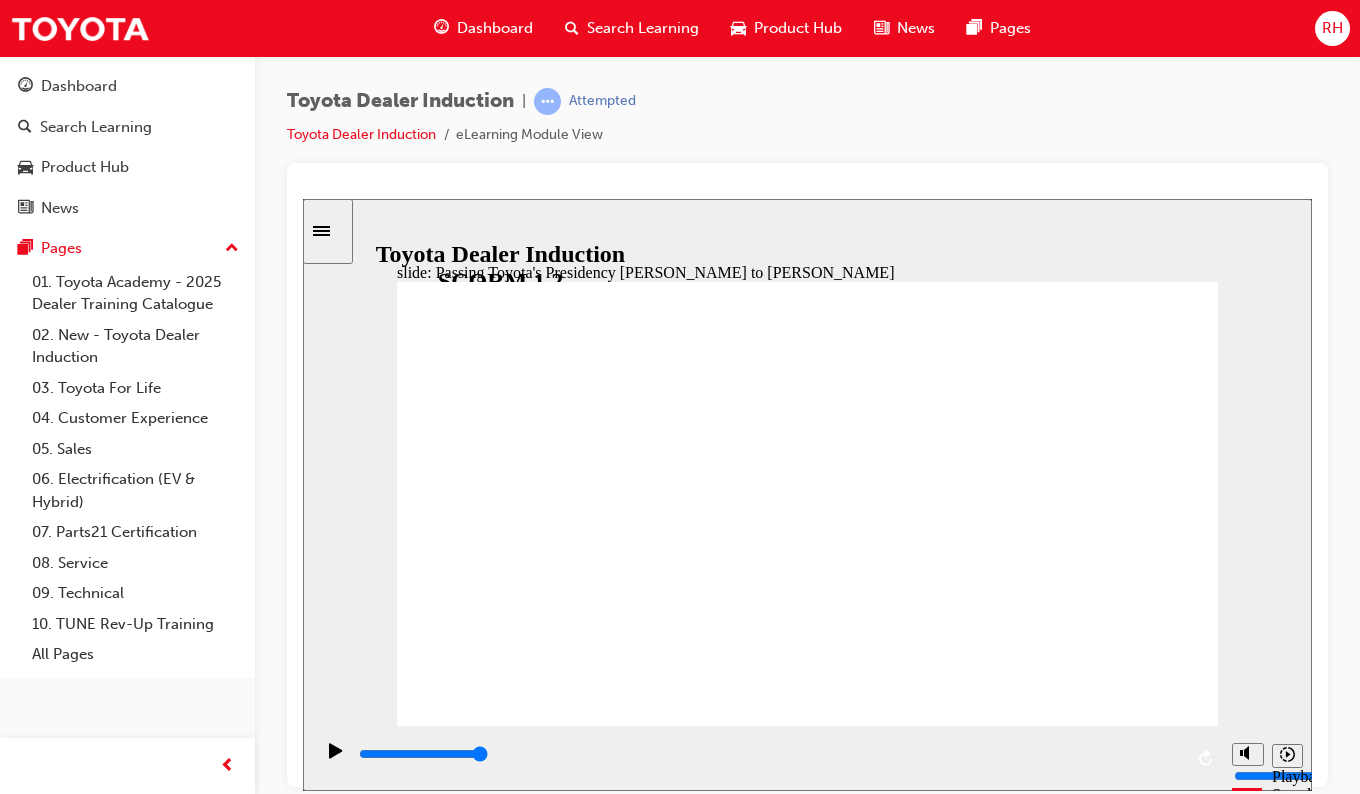click on "slide: Passing Toyota's Presidency [PERSON_NAME] to [PERSON_NAME]
Rectangle 1 Passing Toyota's Presidency [PERSON_NAME] to [PERSON_NAME] Change to its executive structure on [DATE]… Click to learn more Click to learn more Operating Officer  [PERSON_NAME]  the new President  [PERSON_NAME]  the new Chairman after his 13 years of presidency at Toyota Motor Corporation. BACK BACK NEXT NEXT Passing Toyota's Presidency [PERSON_NAME] to [PERSON_NAME] Change to its executive structure on [DATE]… Operating Ocer  [PERSON_NAME]   the new President  Click to learn more [PERSON_NAME]  the new Chairman  ater his [DEMOGRAPHIC_DATA] presidency at  Toyota Motor Corporation. Click to learn more BACK BACK NEXT NEXT Back to top" at bounding box center [807, 494] 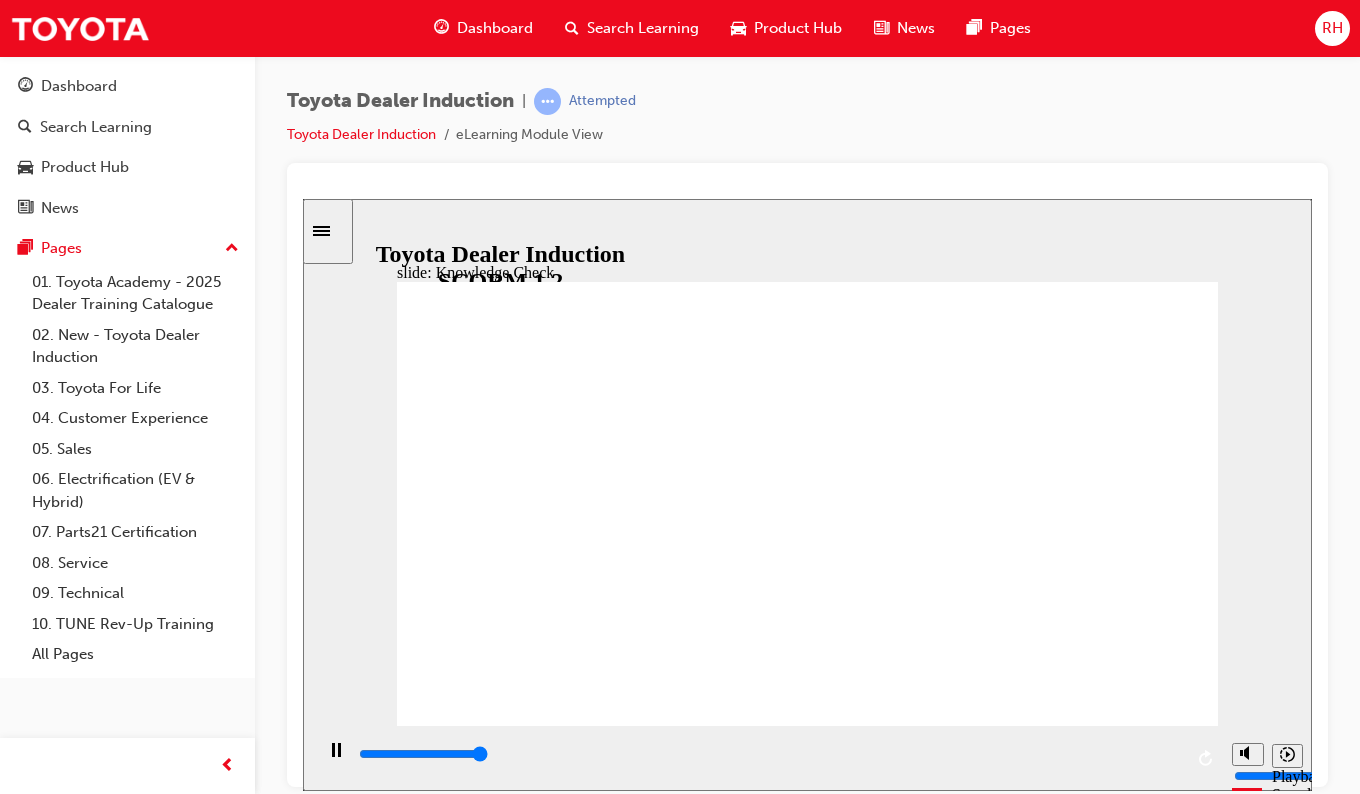 type on "5000" 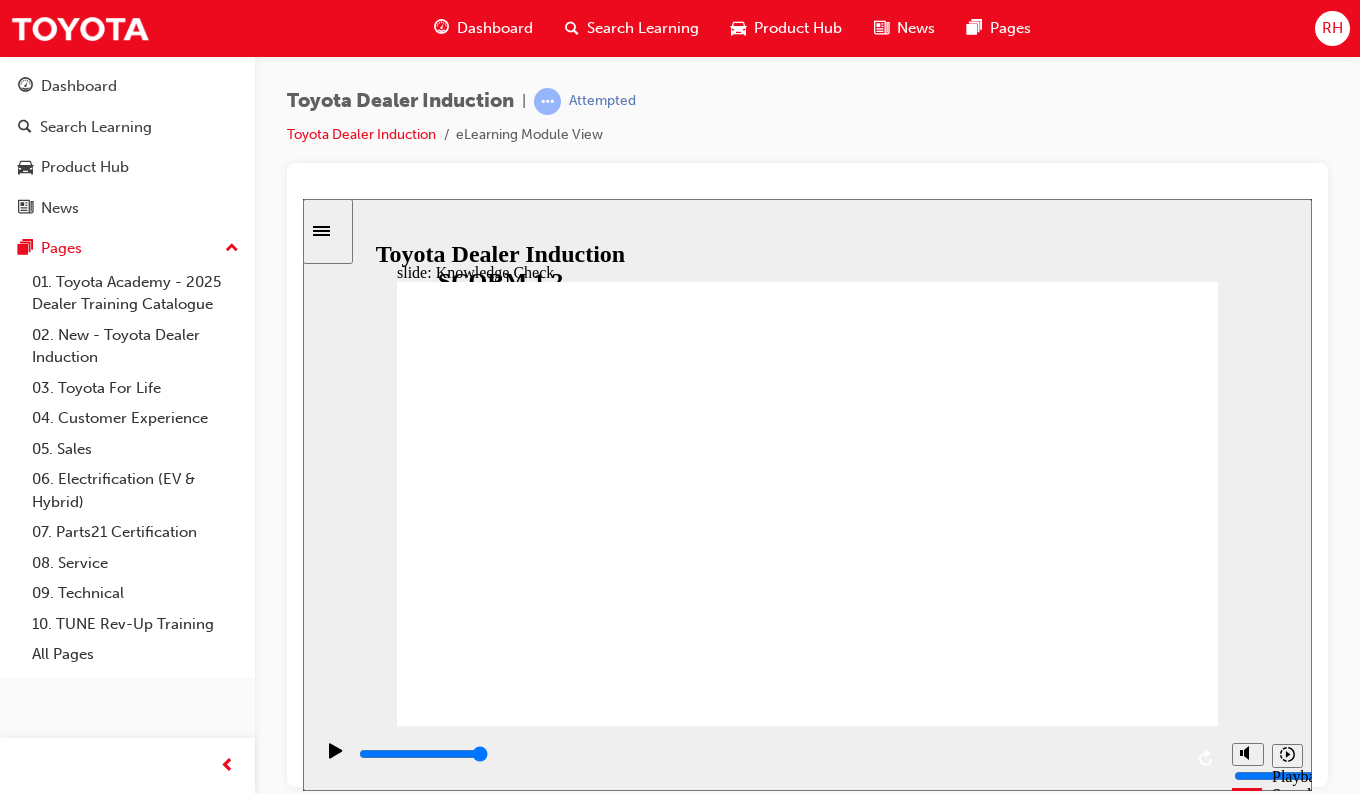 radio on "true" 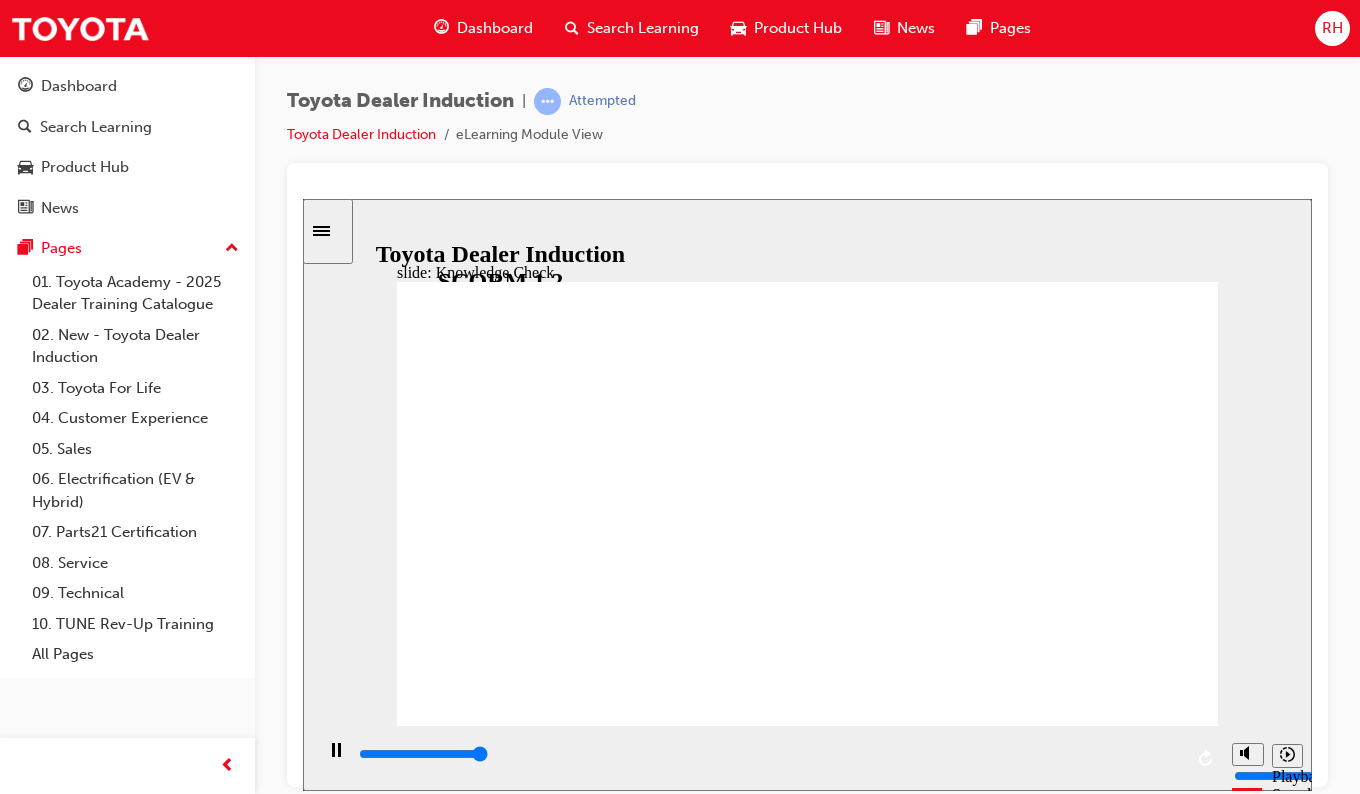 type on "5000" 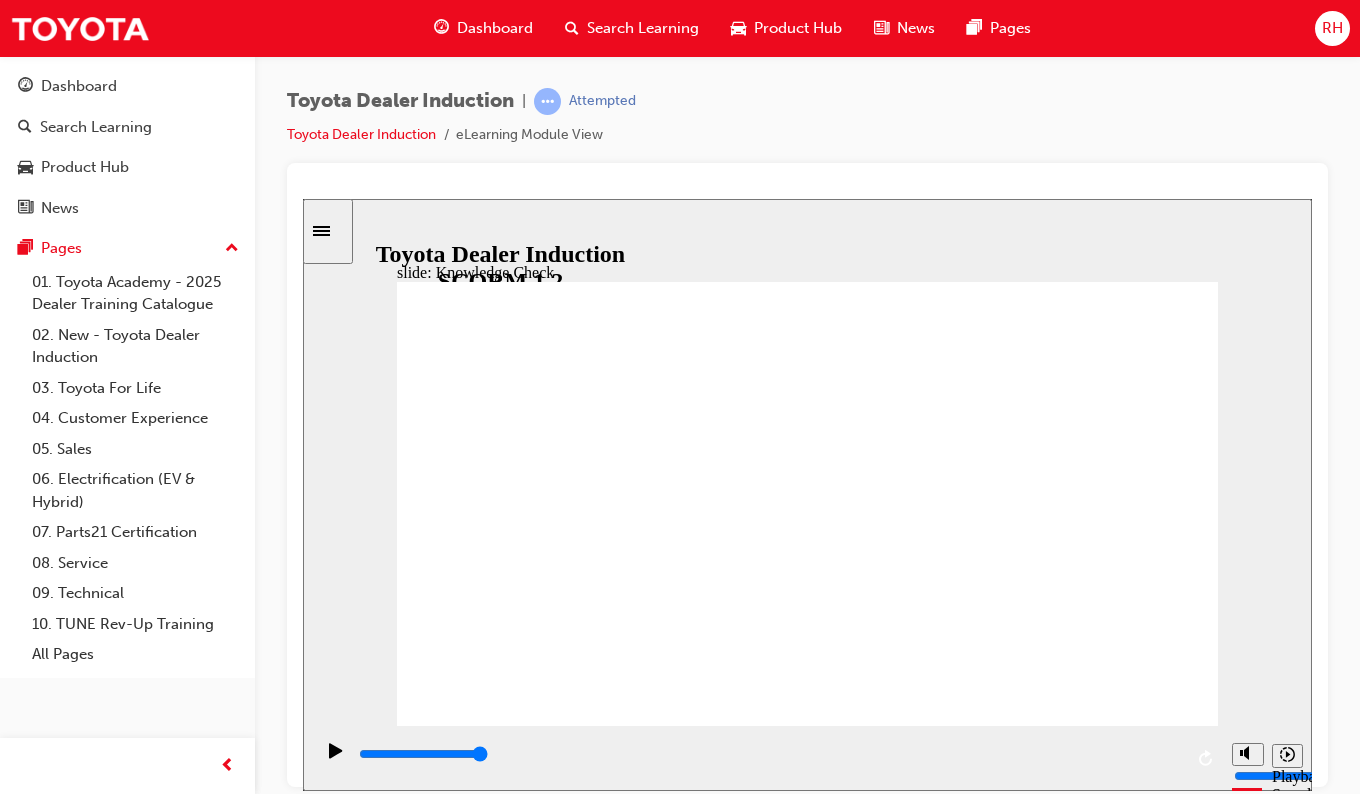 radio on "true" 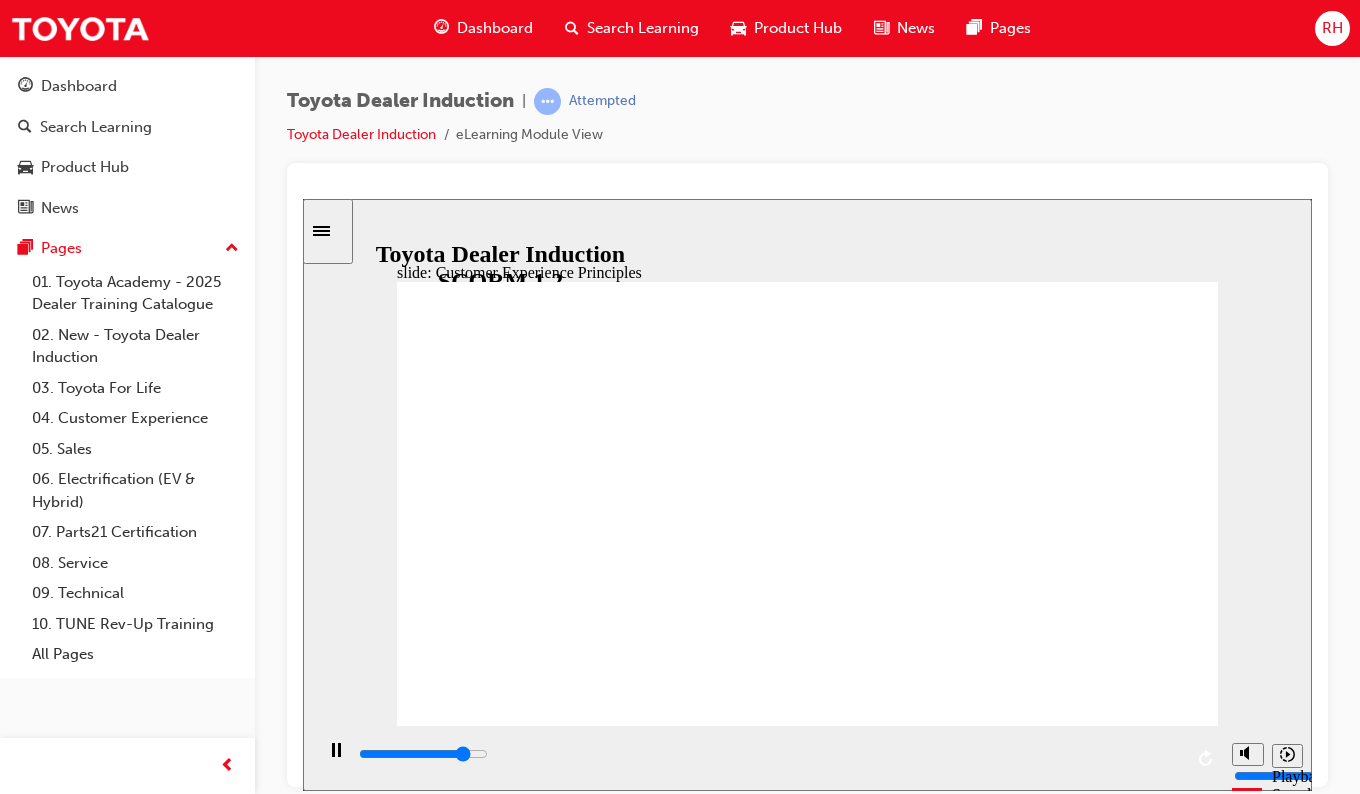 click 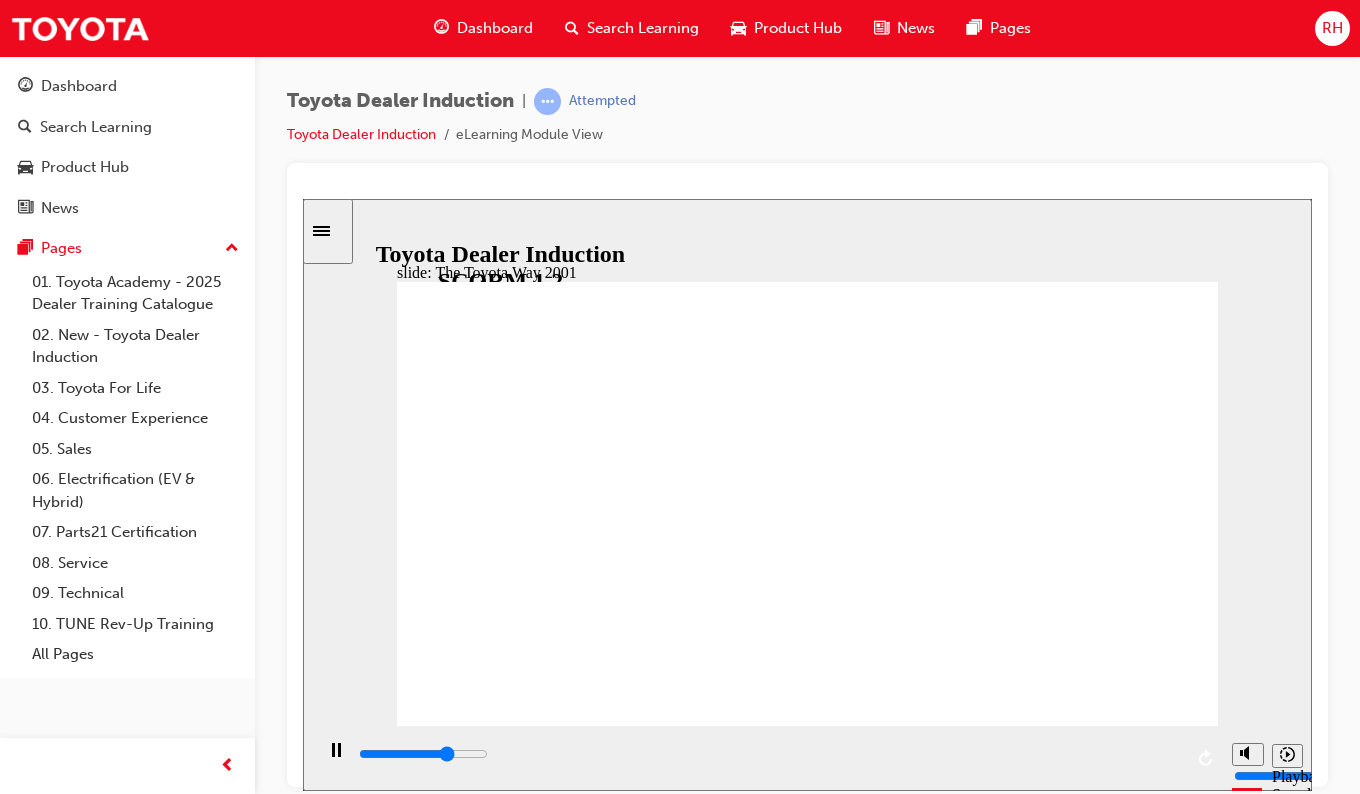 click 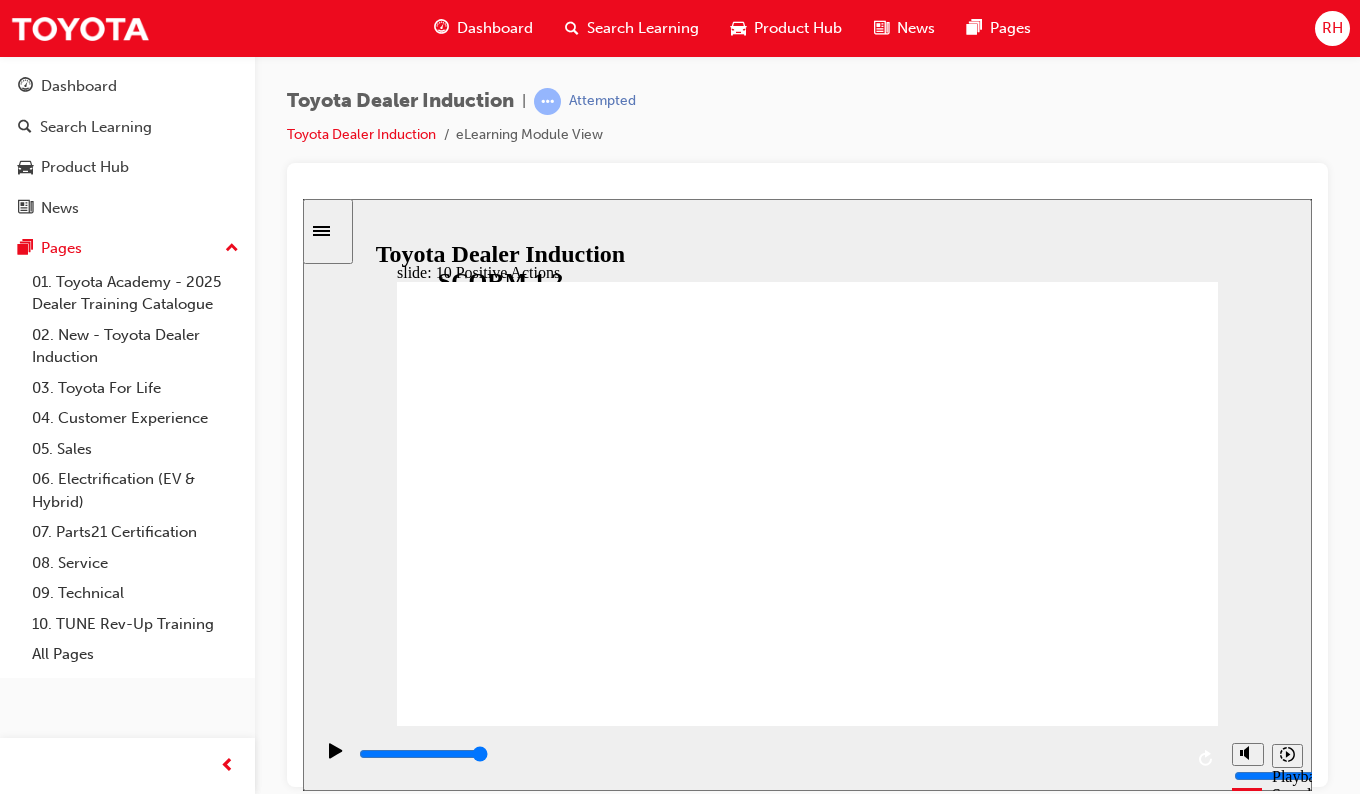 click 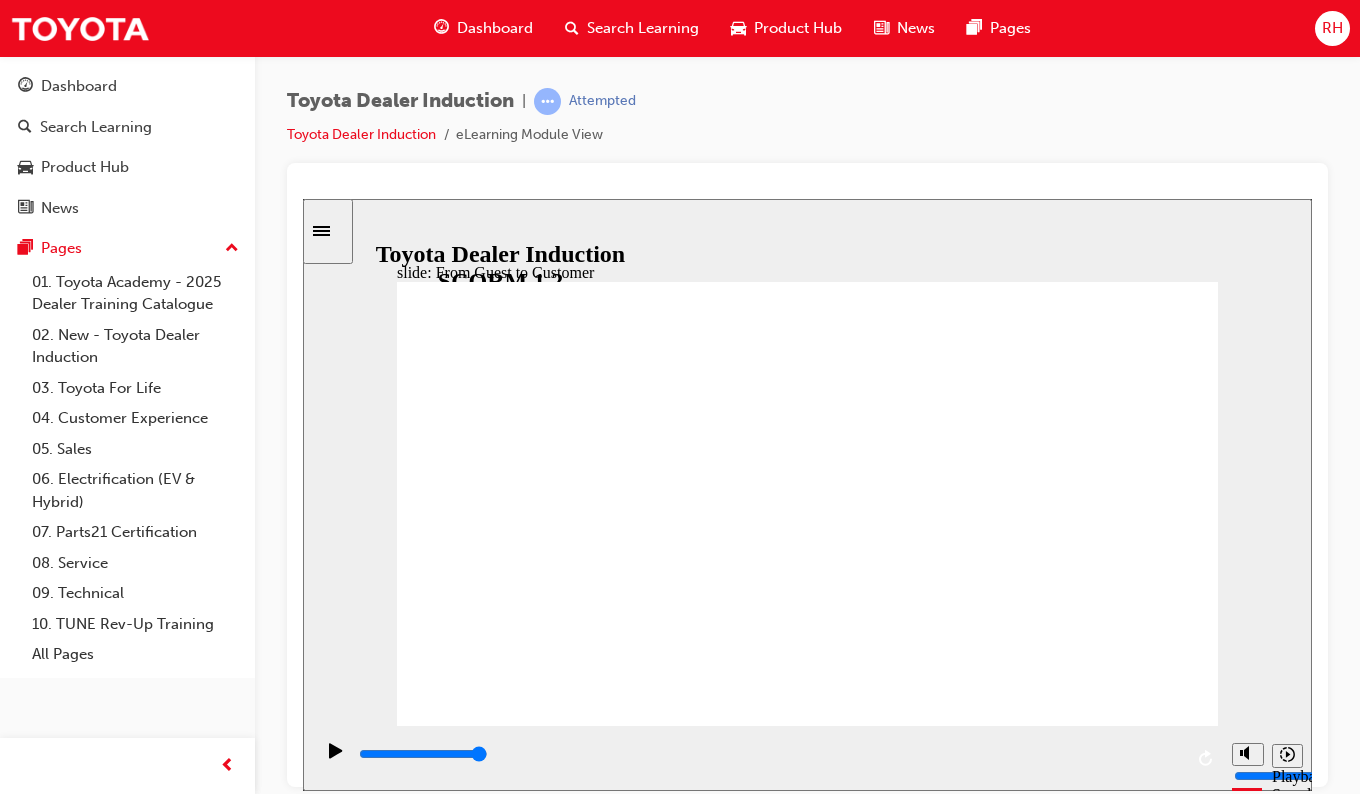 click 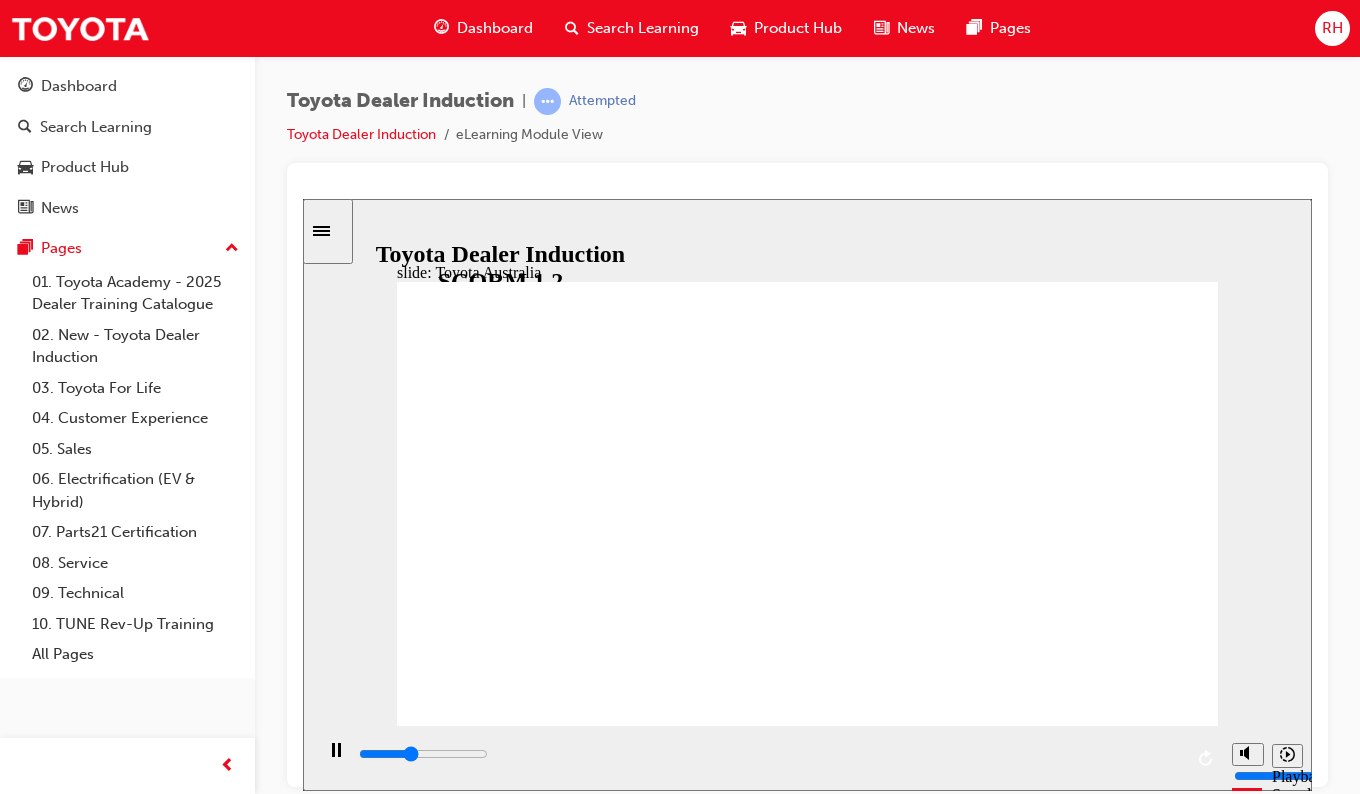click 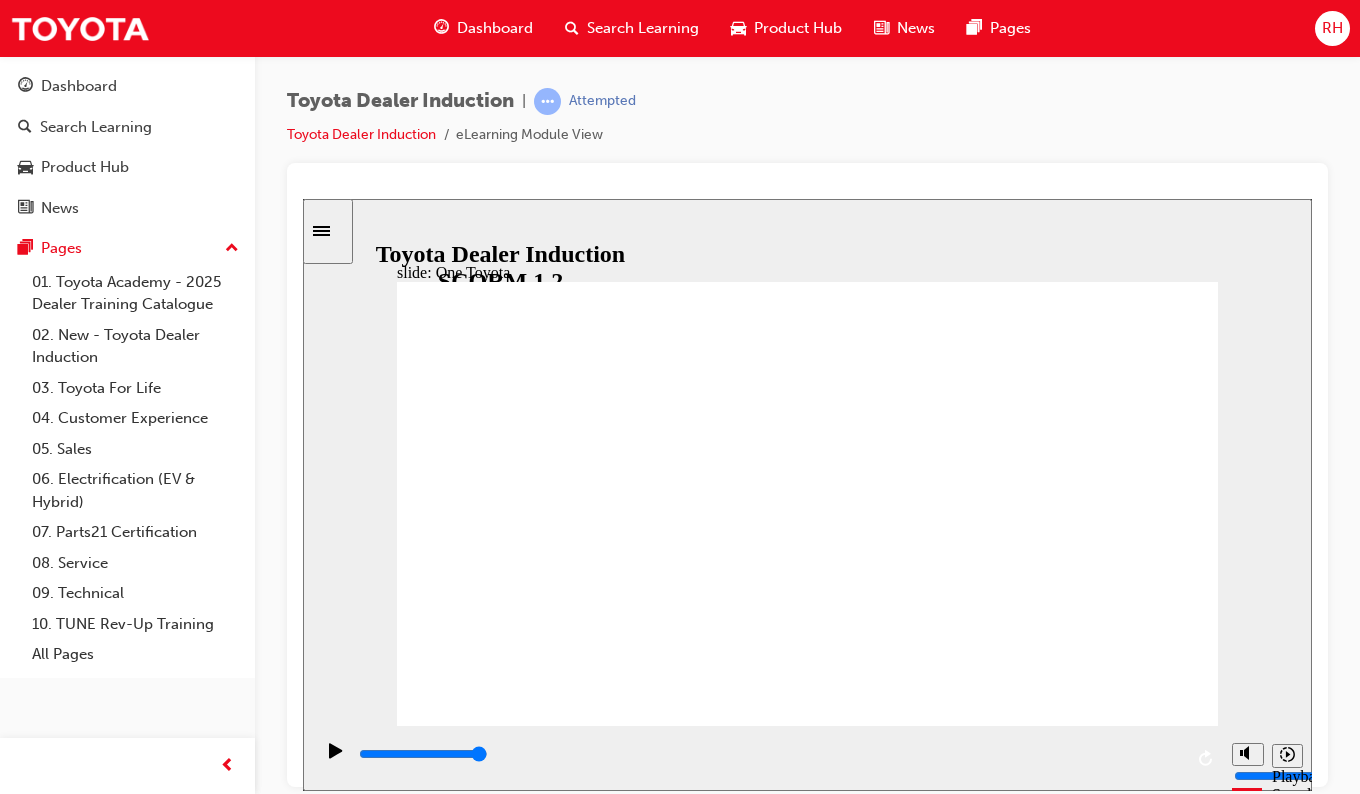 click 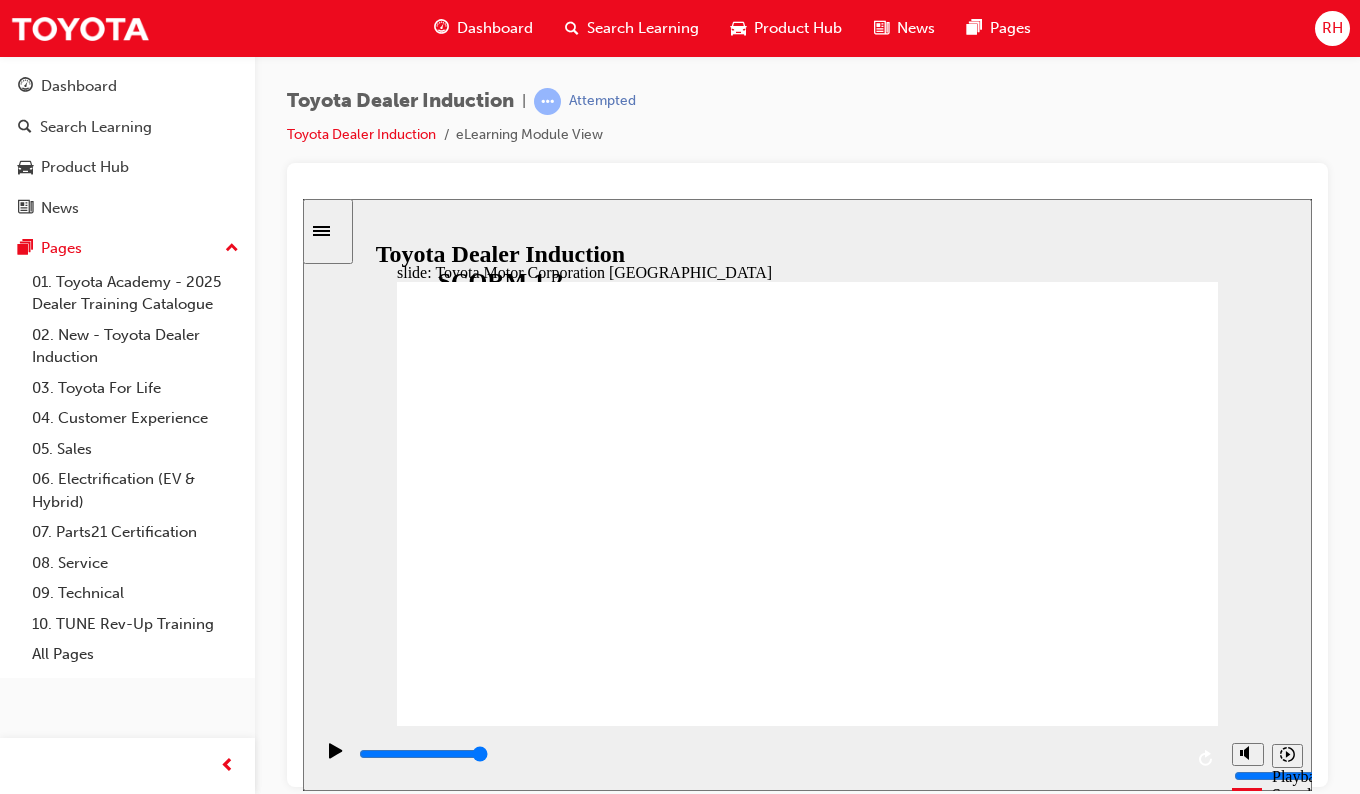 click 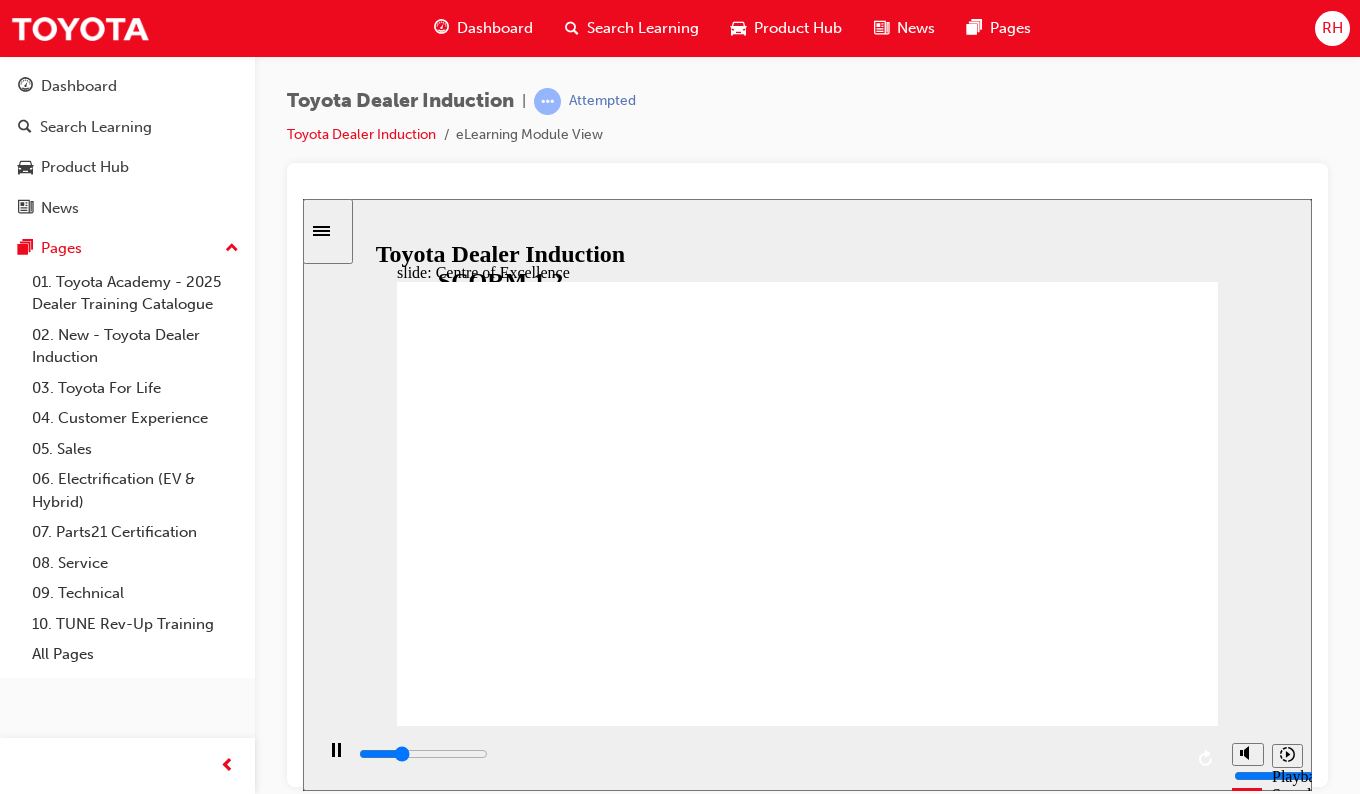 click 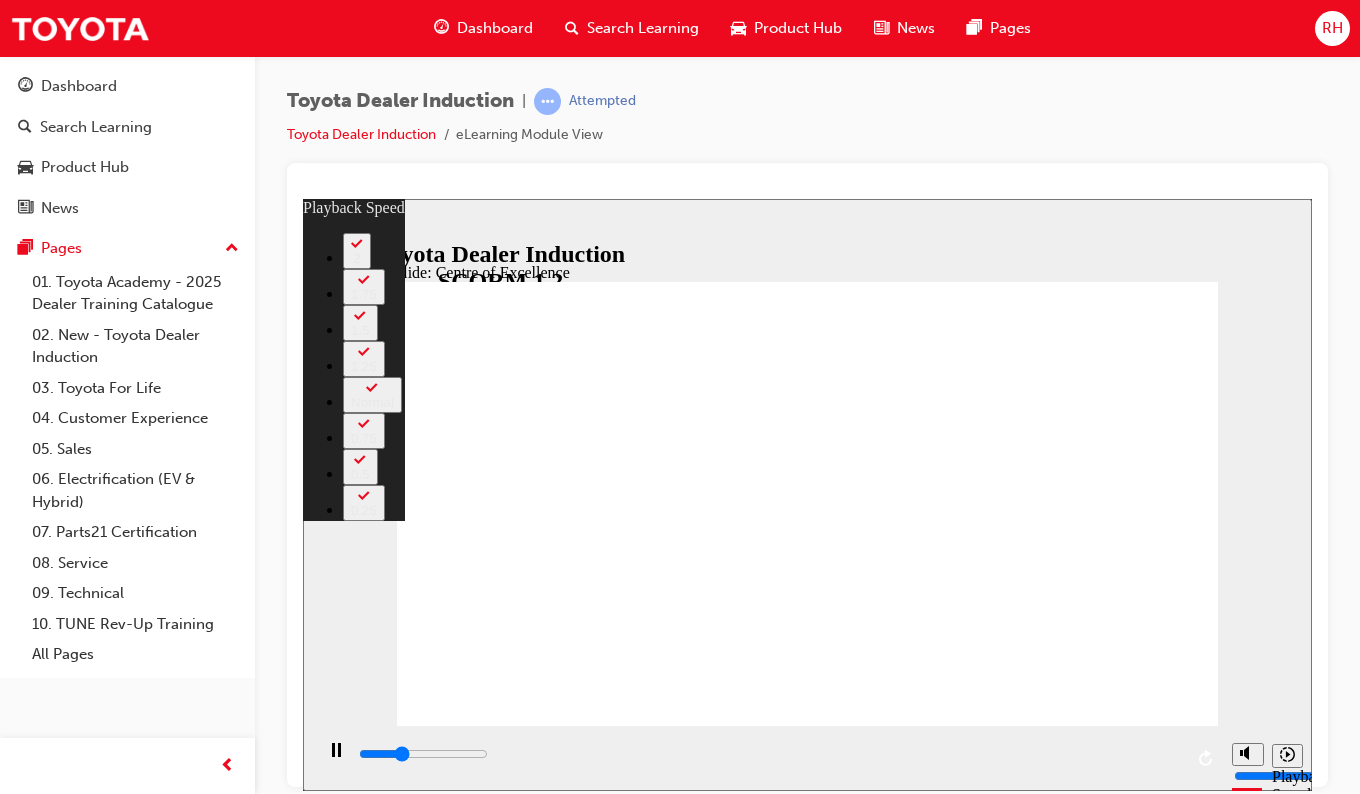 type on "4800" 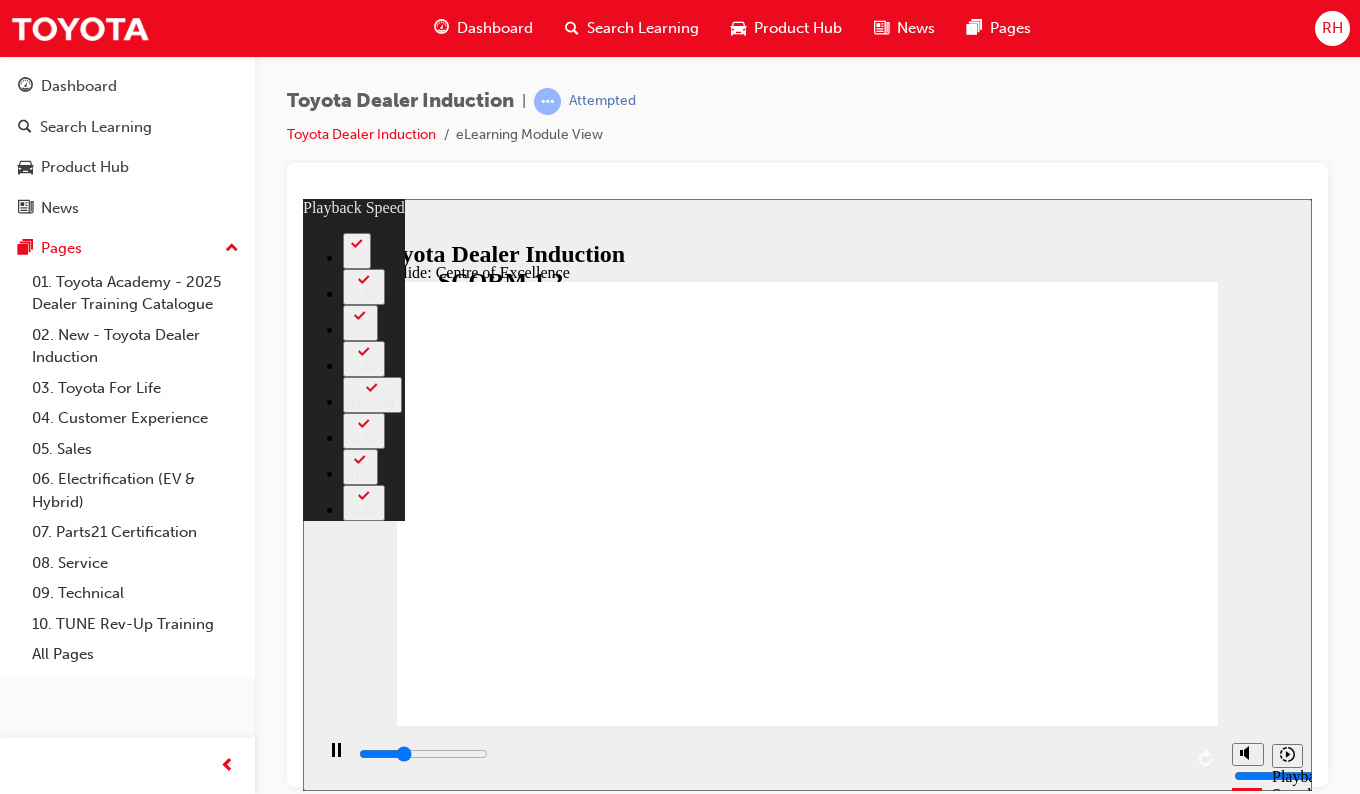 type on "5000" 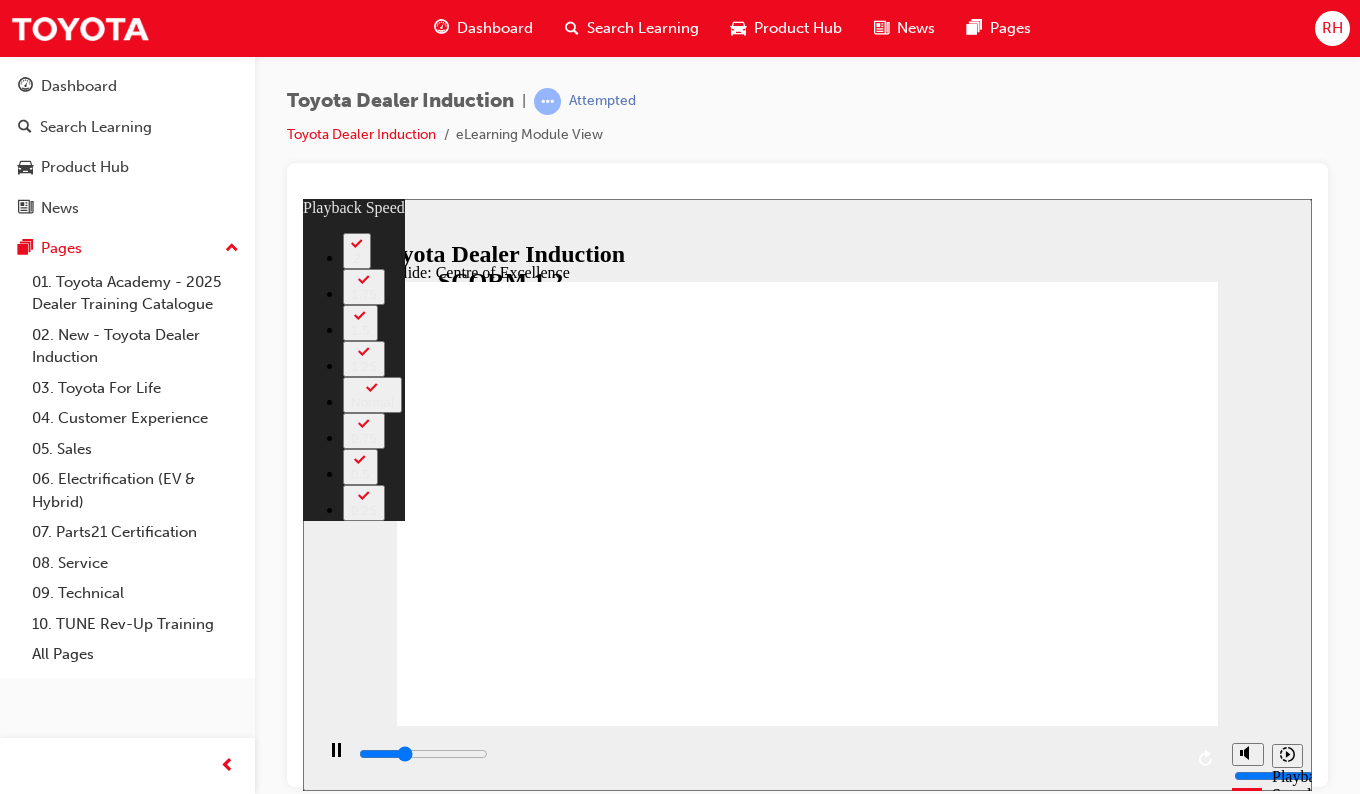 type on "5100" 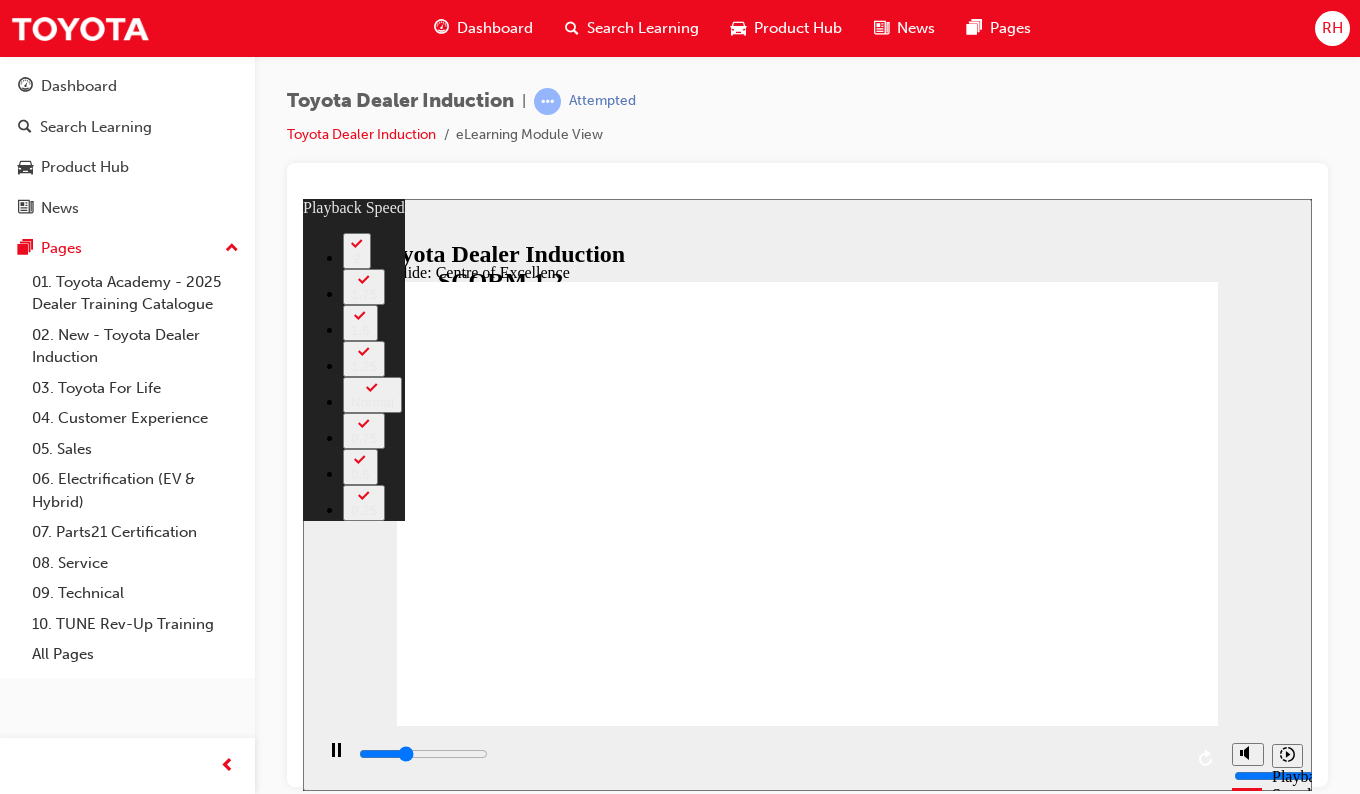type on "5300" 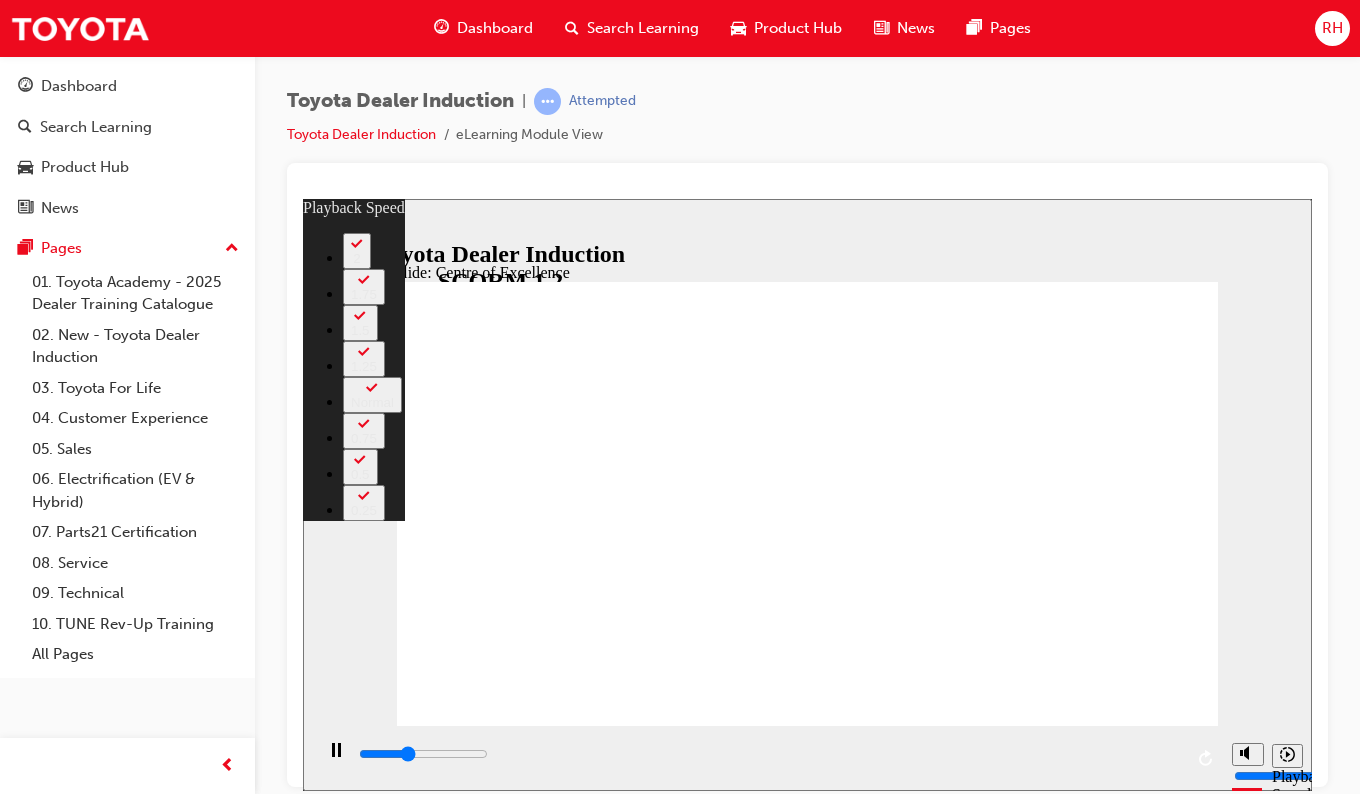 type on "5600" 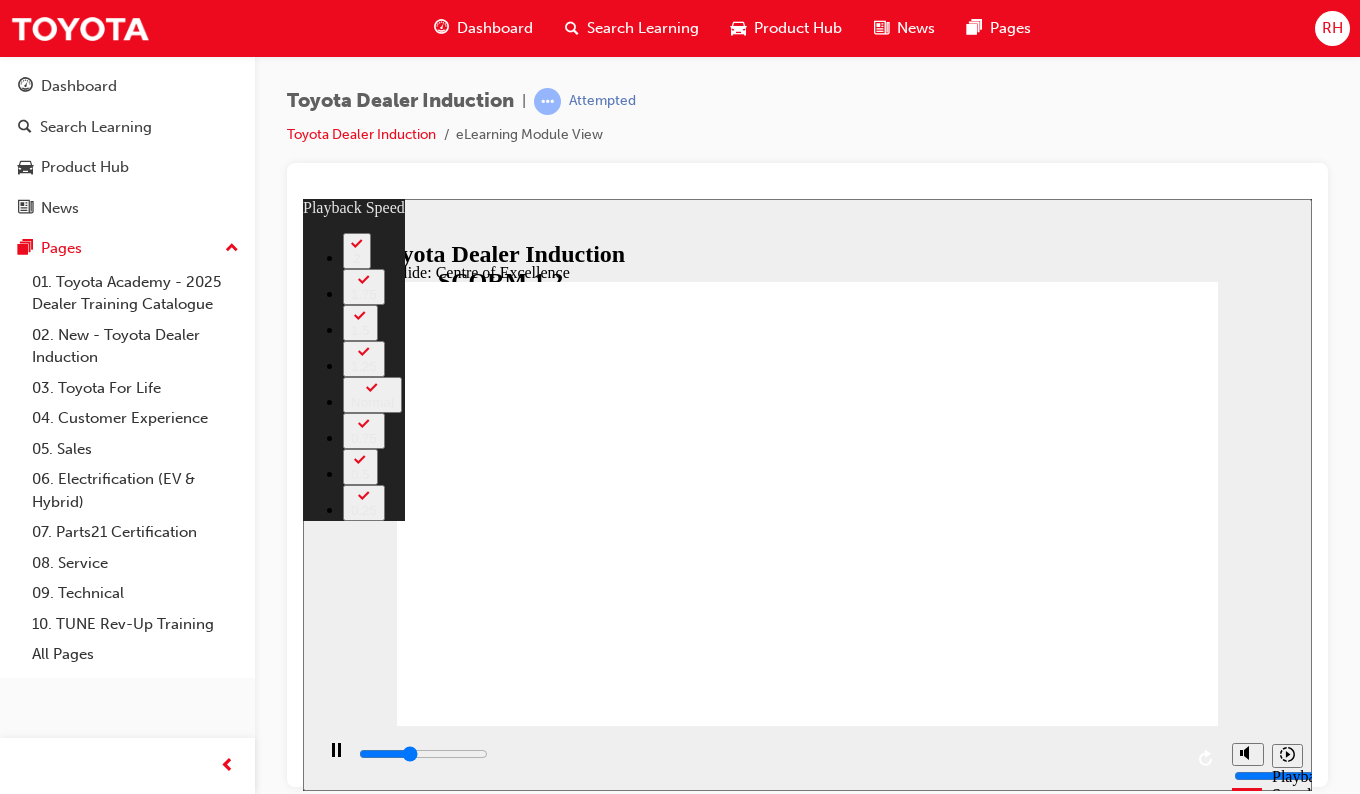 type on "5900" 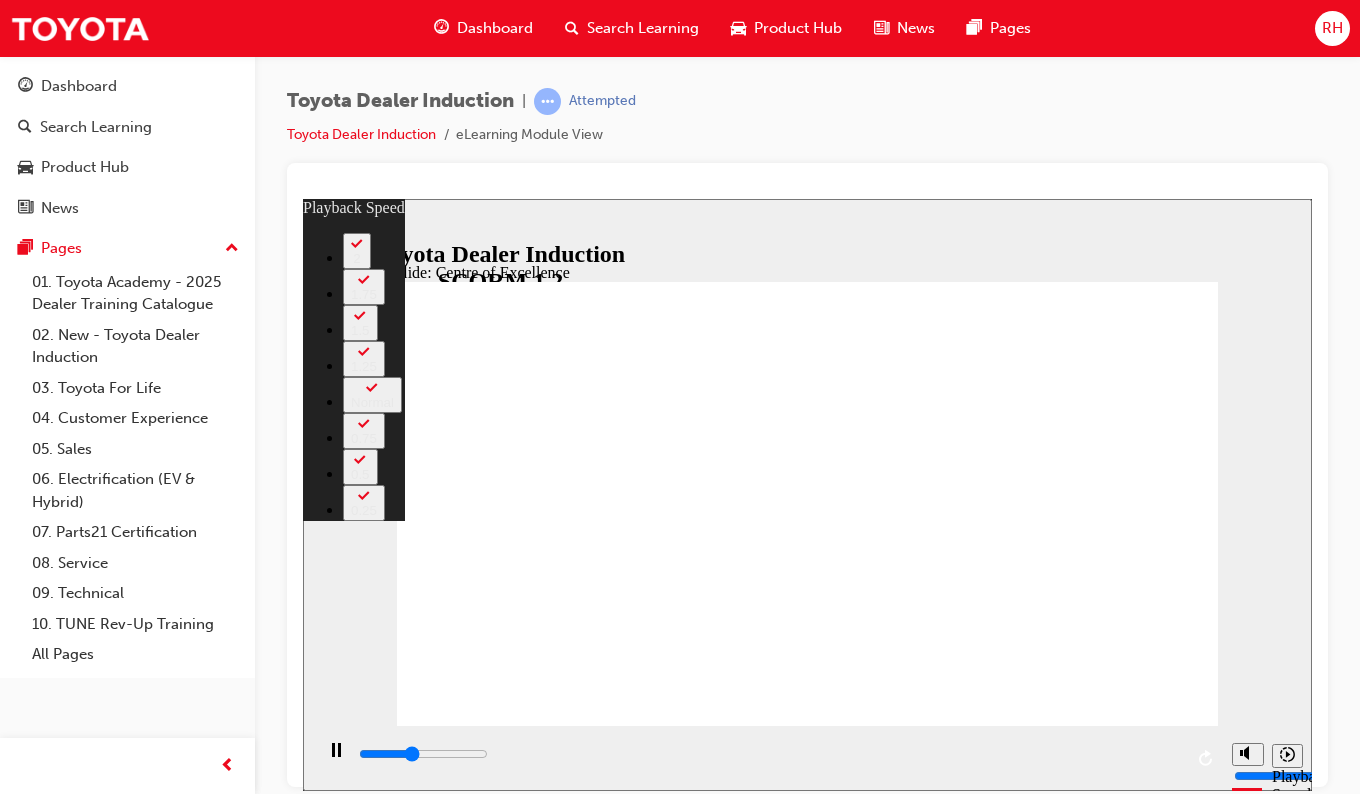 type on "6100" 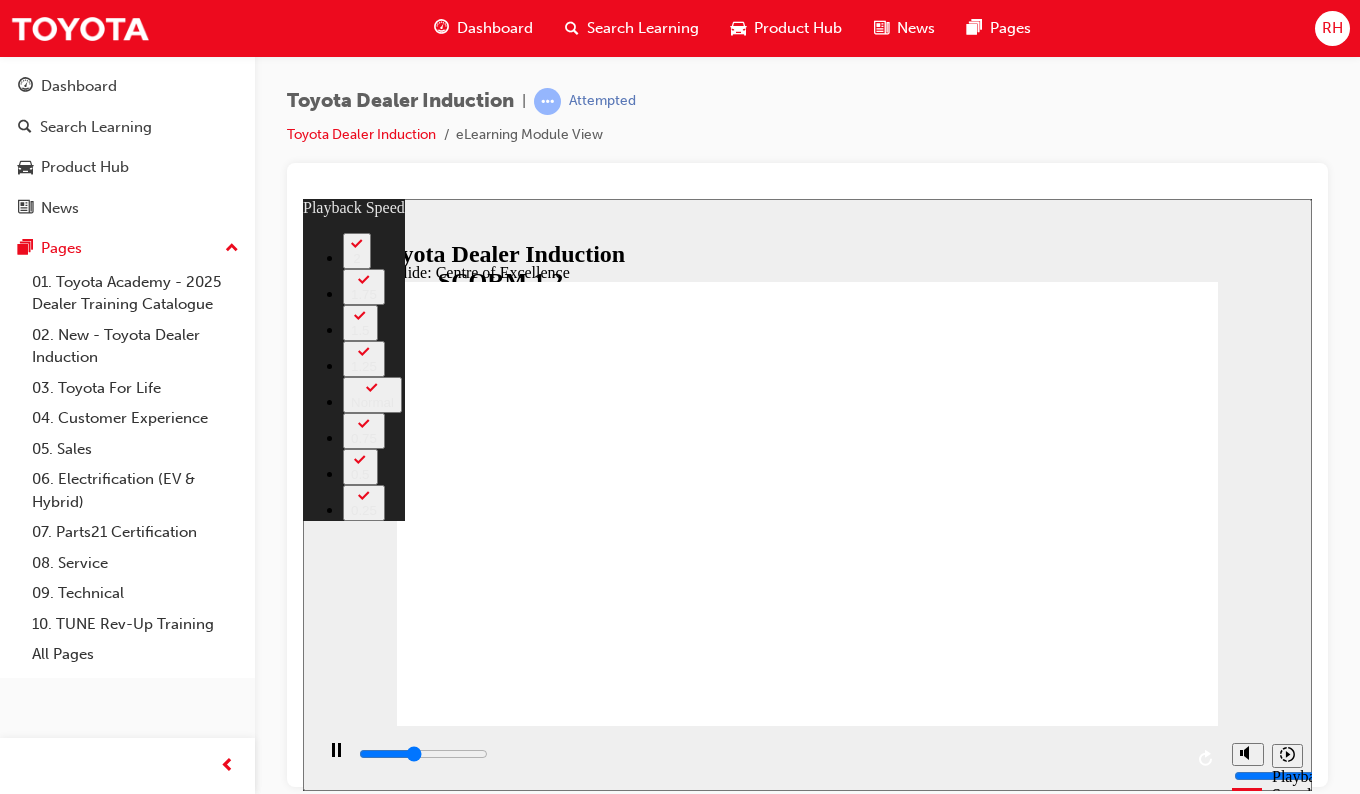 type on "6400" 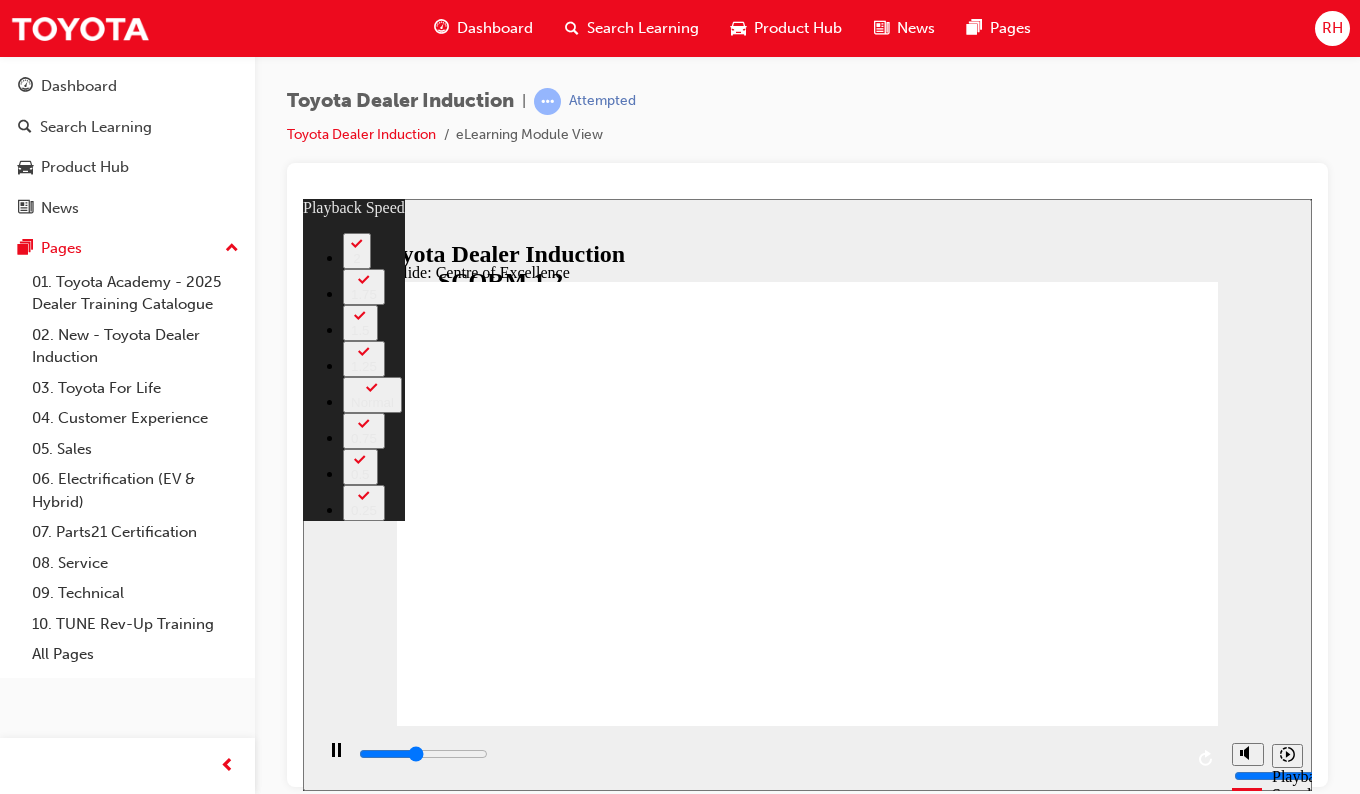 type on "6700" 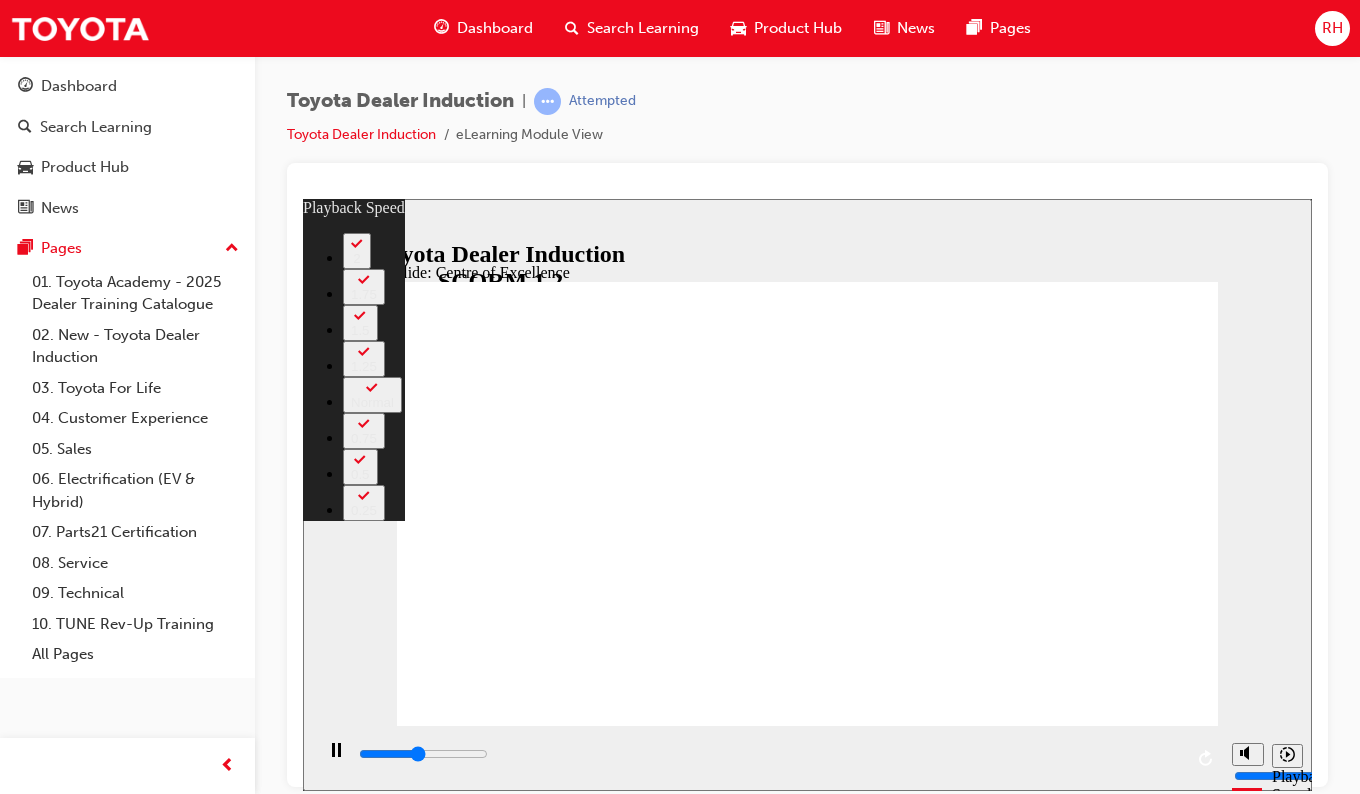 type on "6900" 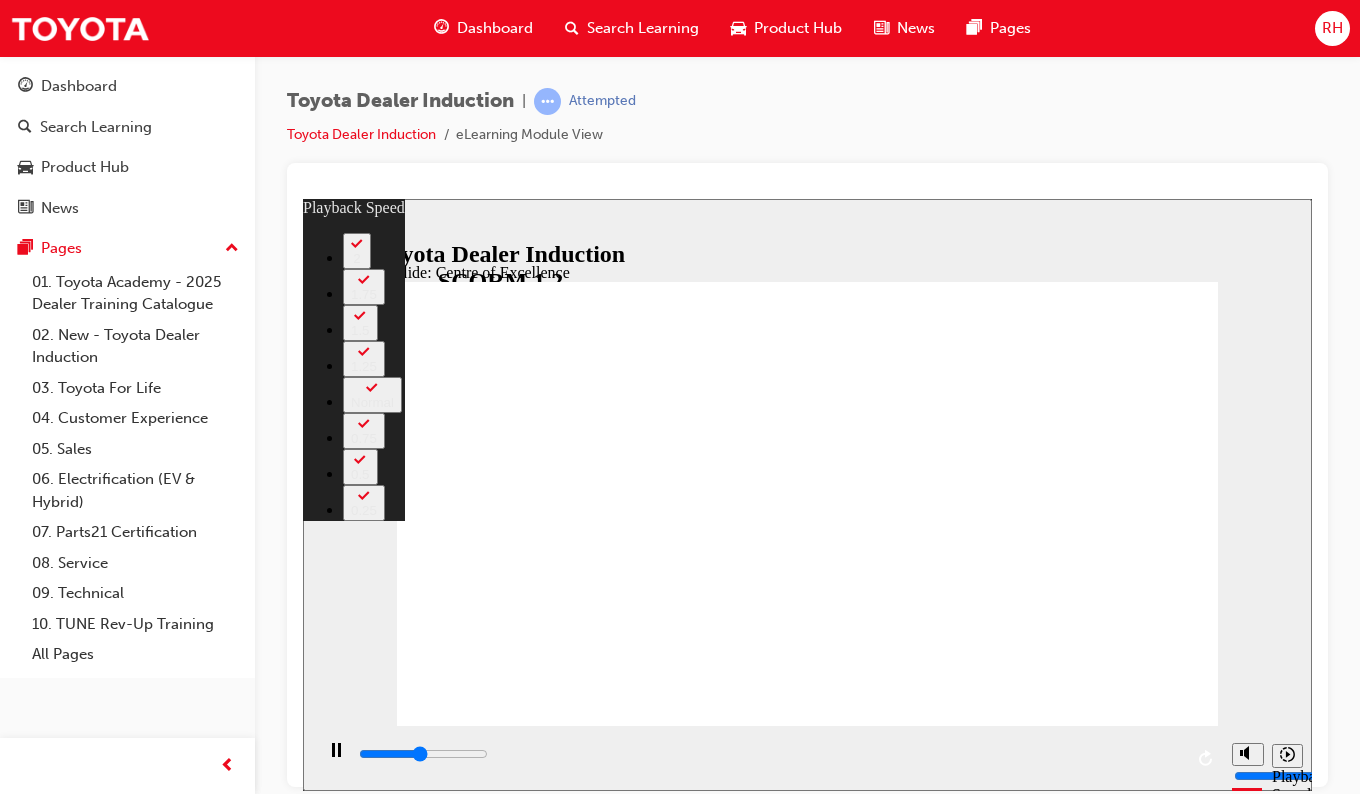 type on "7200" 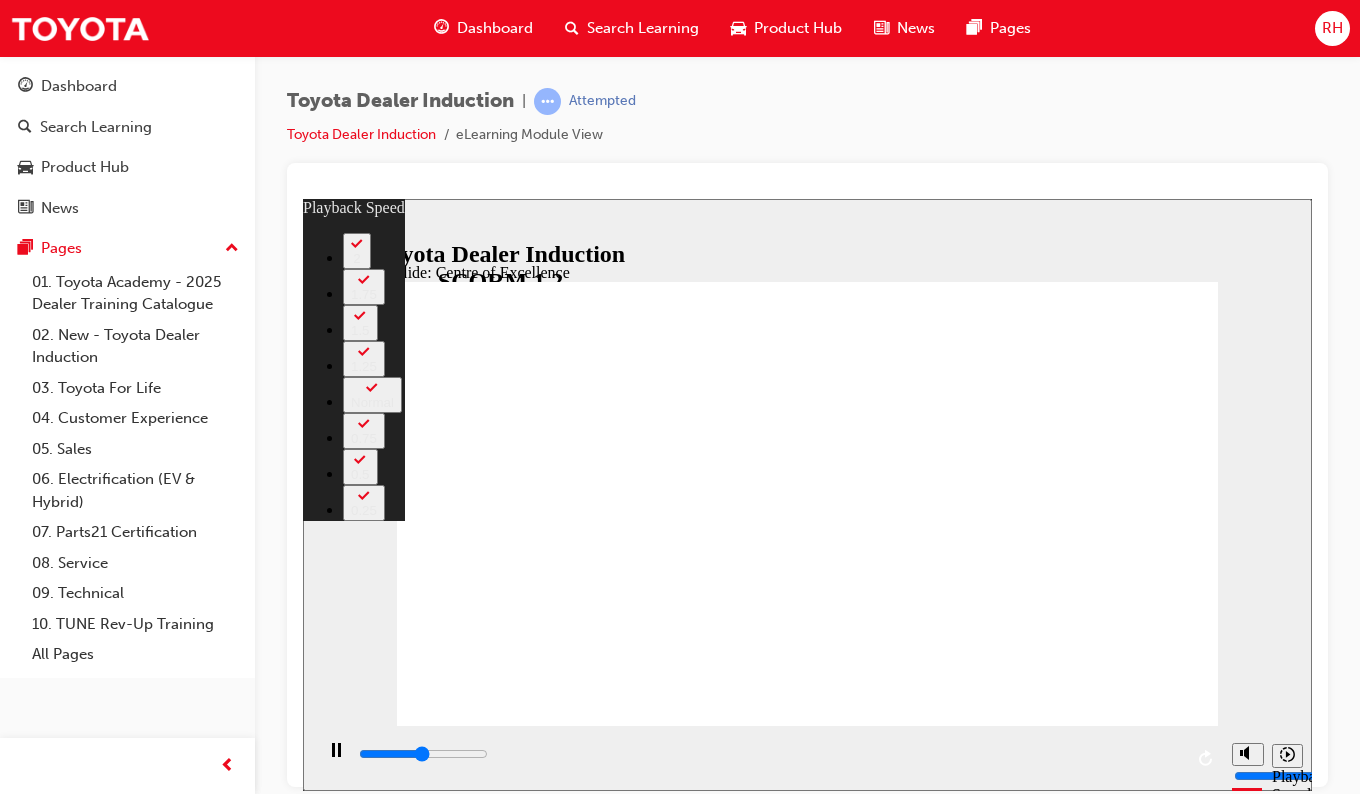 type on "7500" 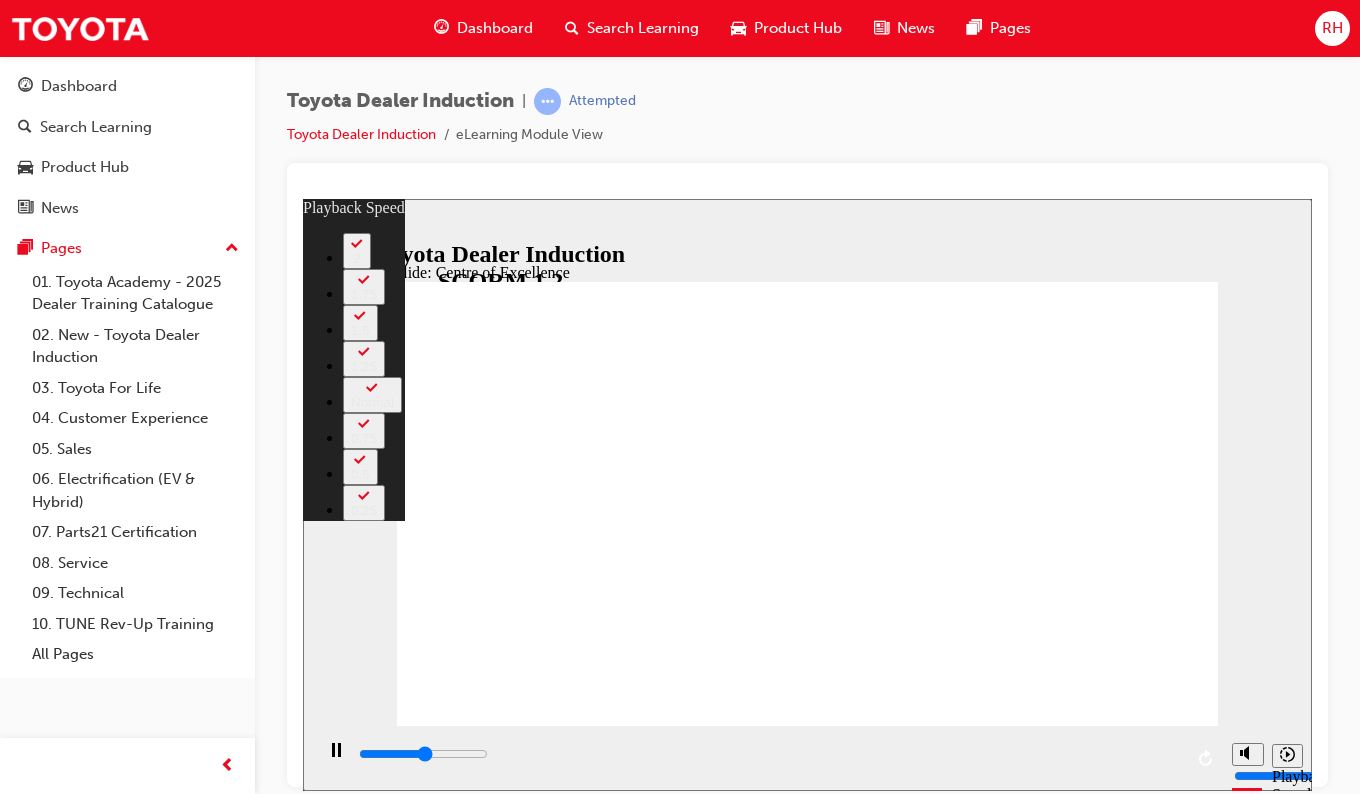 type on "7800" 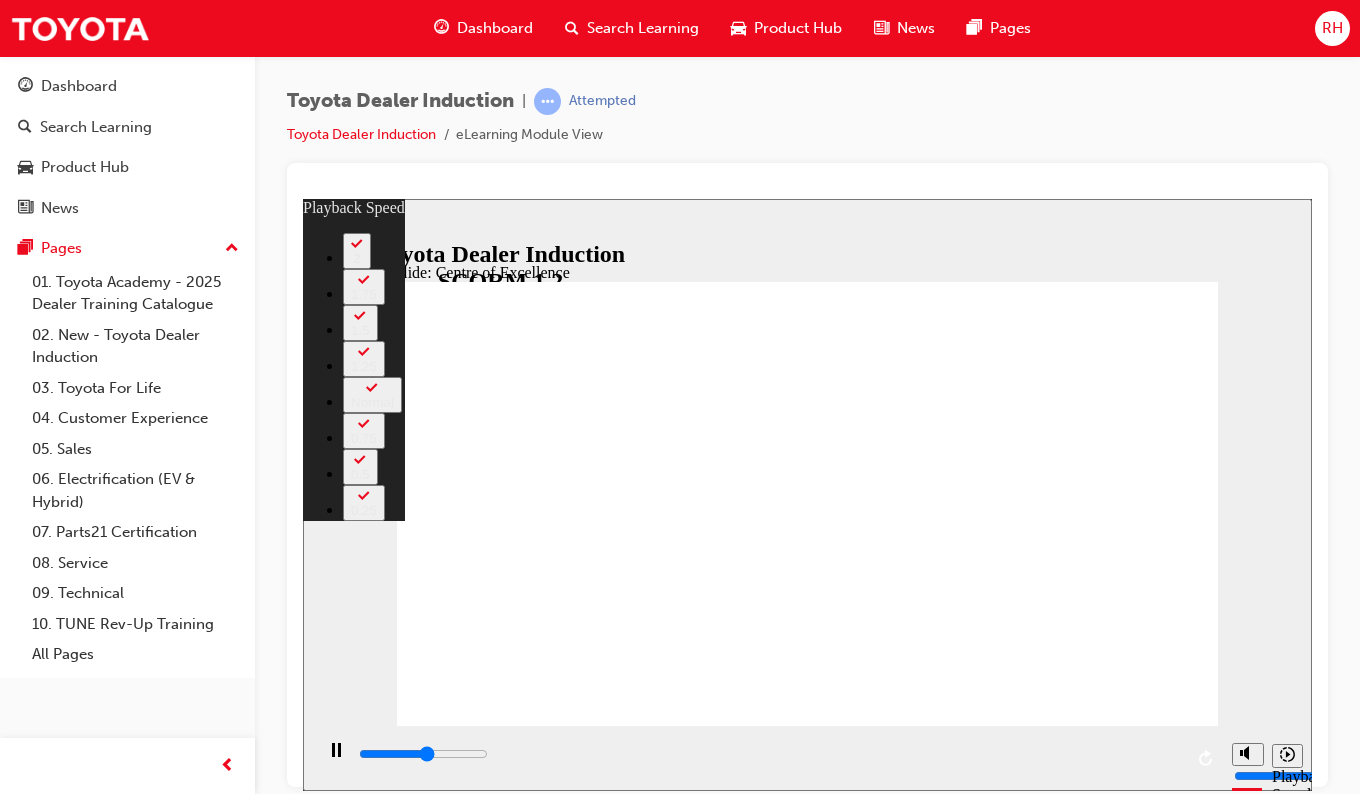type on "8100" 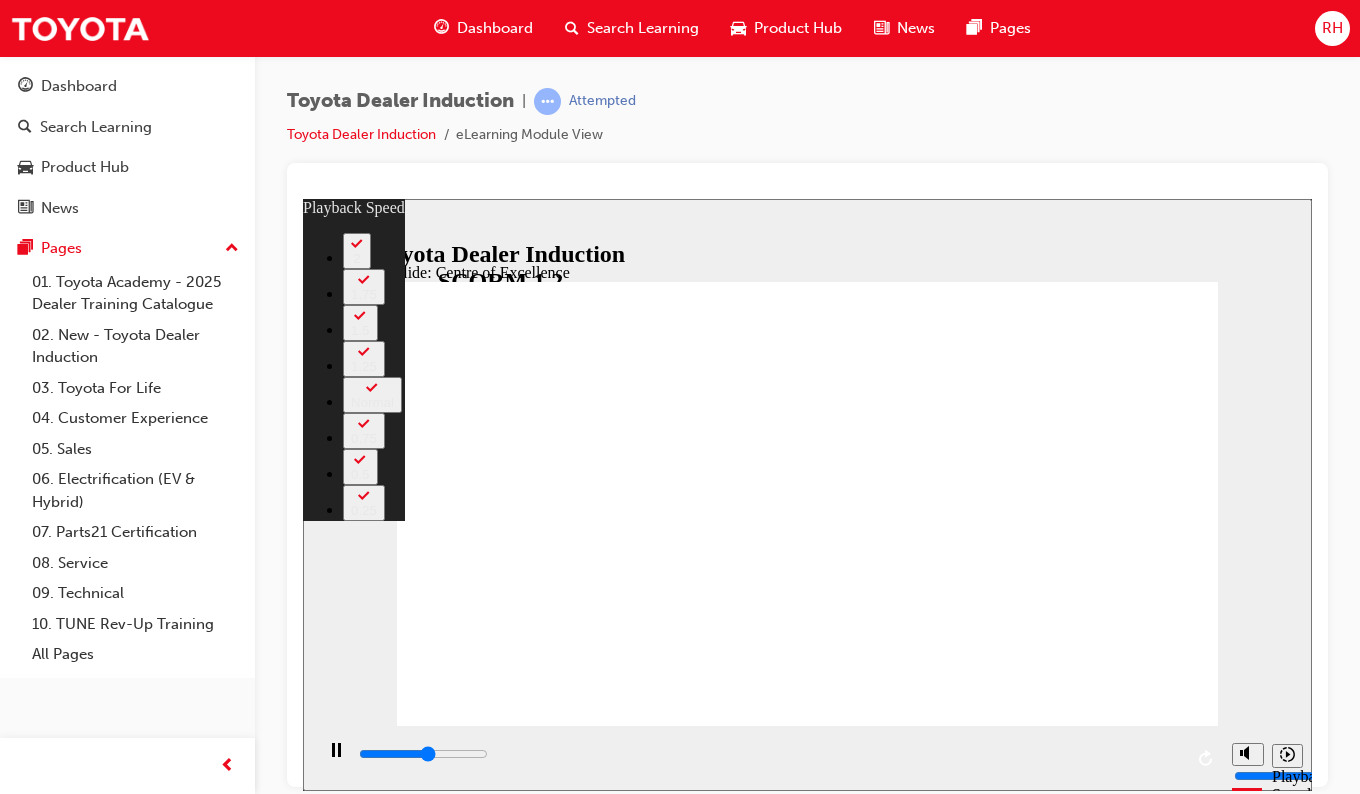 type on "8300" 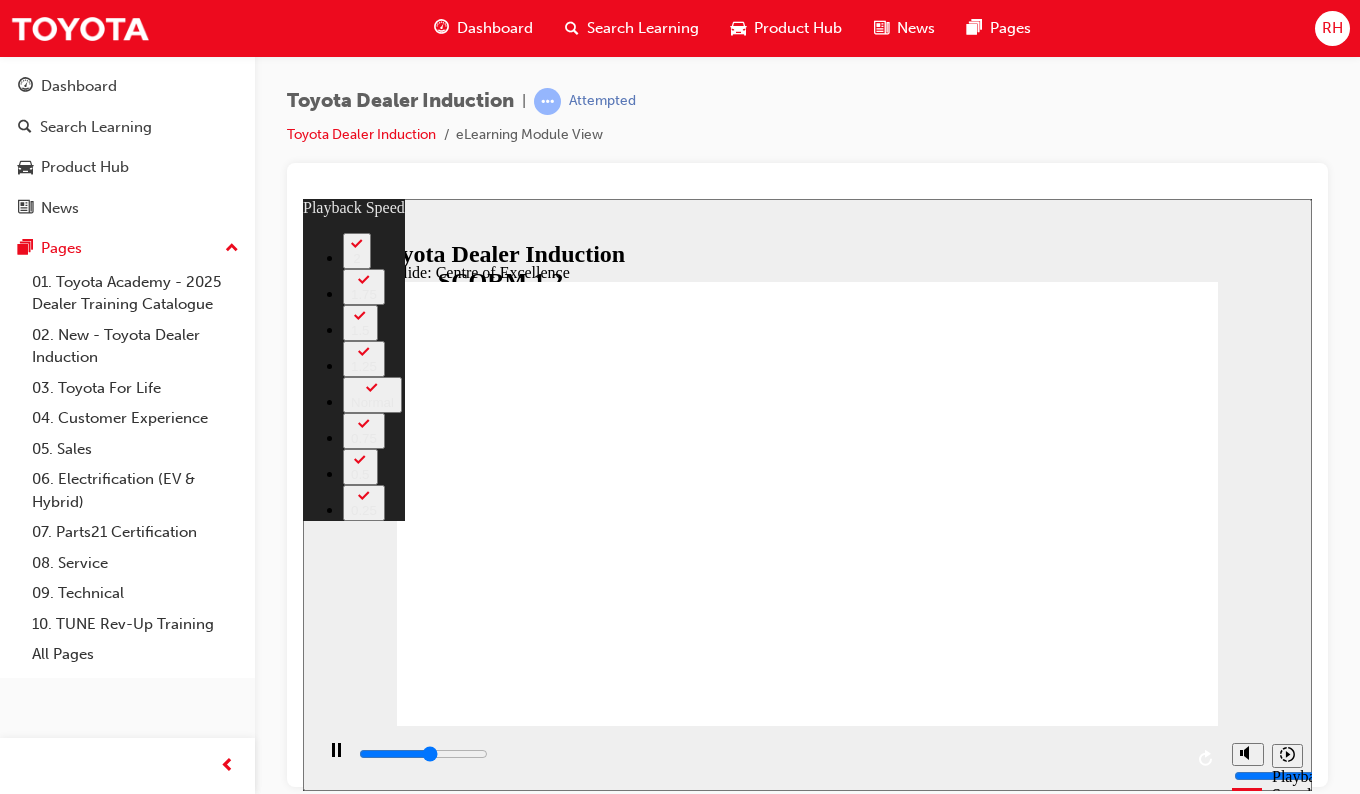 type on "8600" 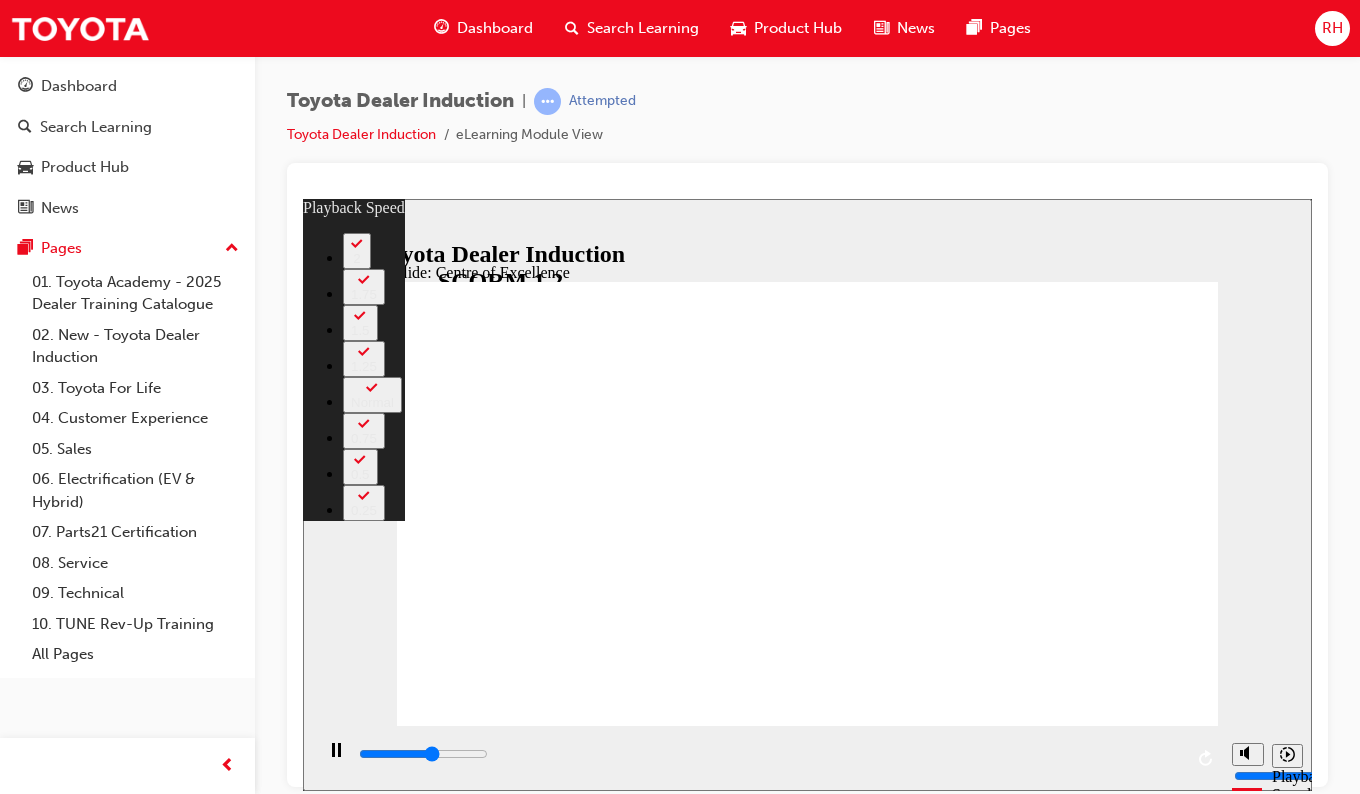 type on "8800" 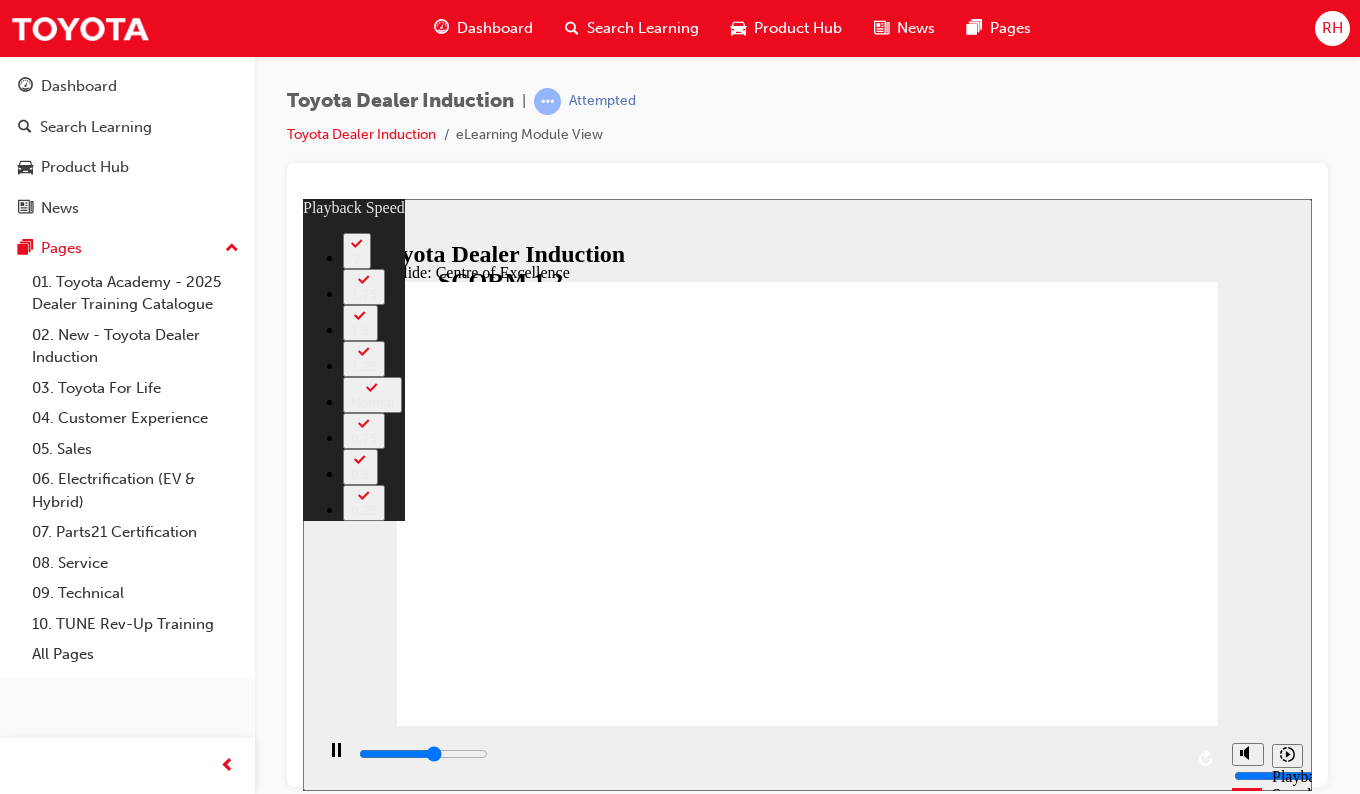 type on "9100" 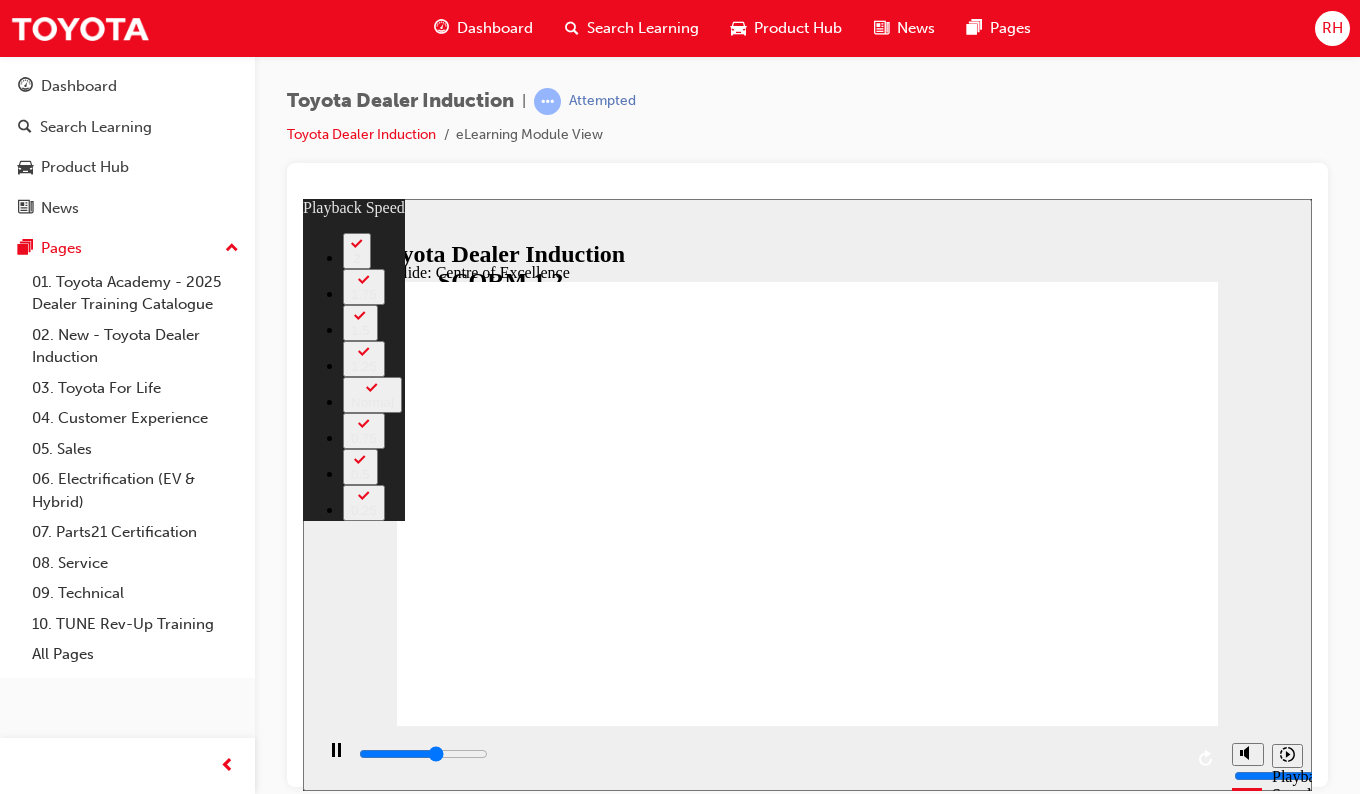 type on "9400" 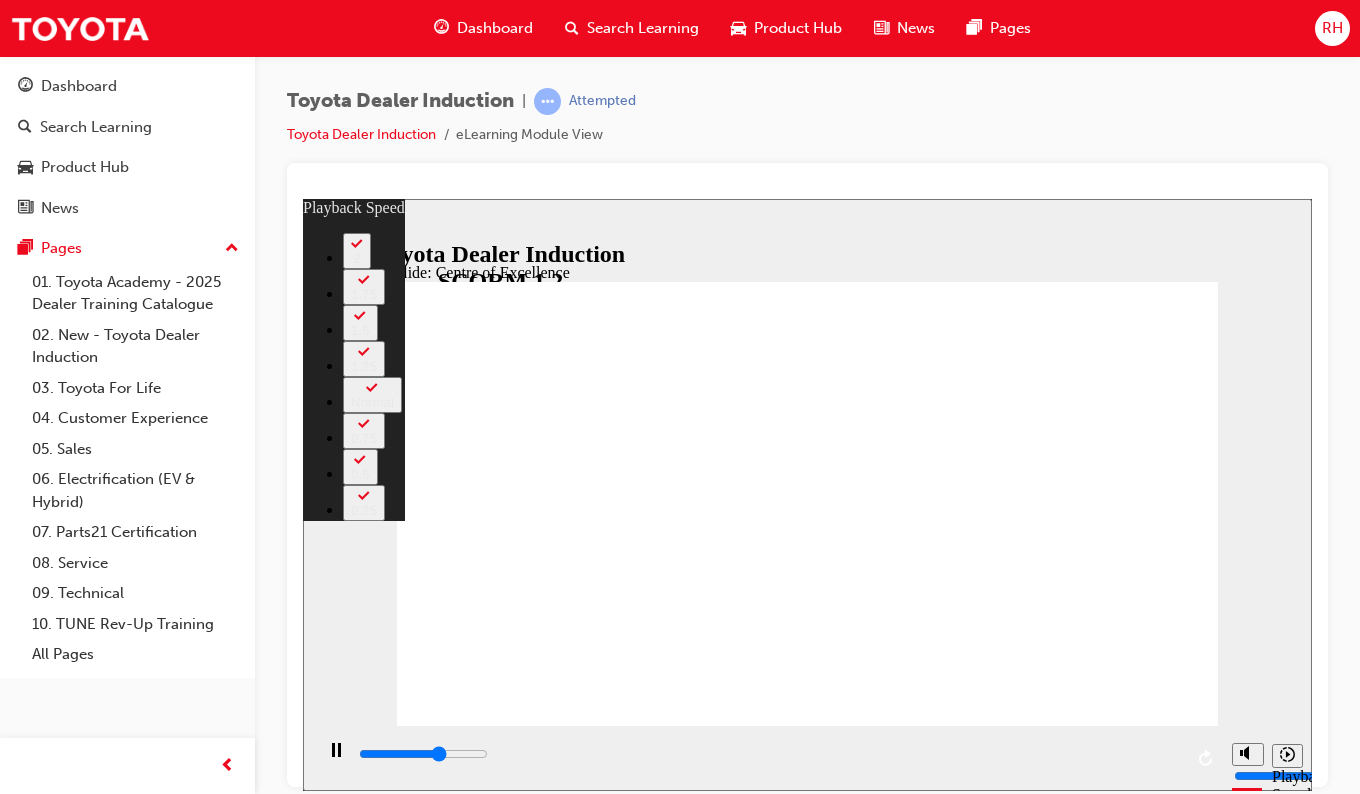 type on "9700" 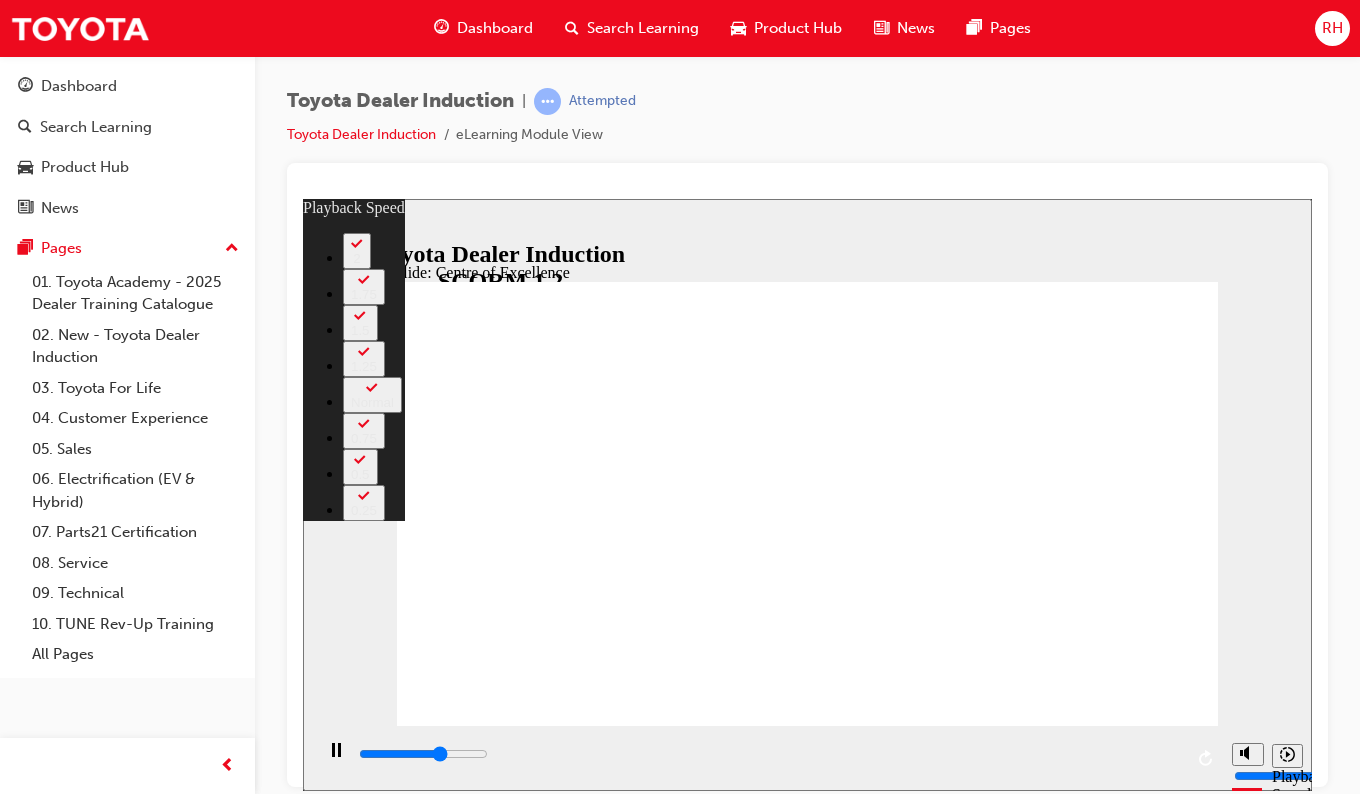 type on "9900" 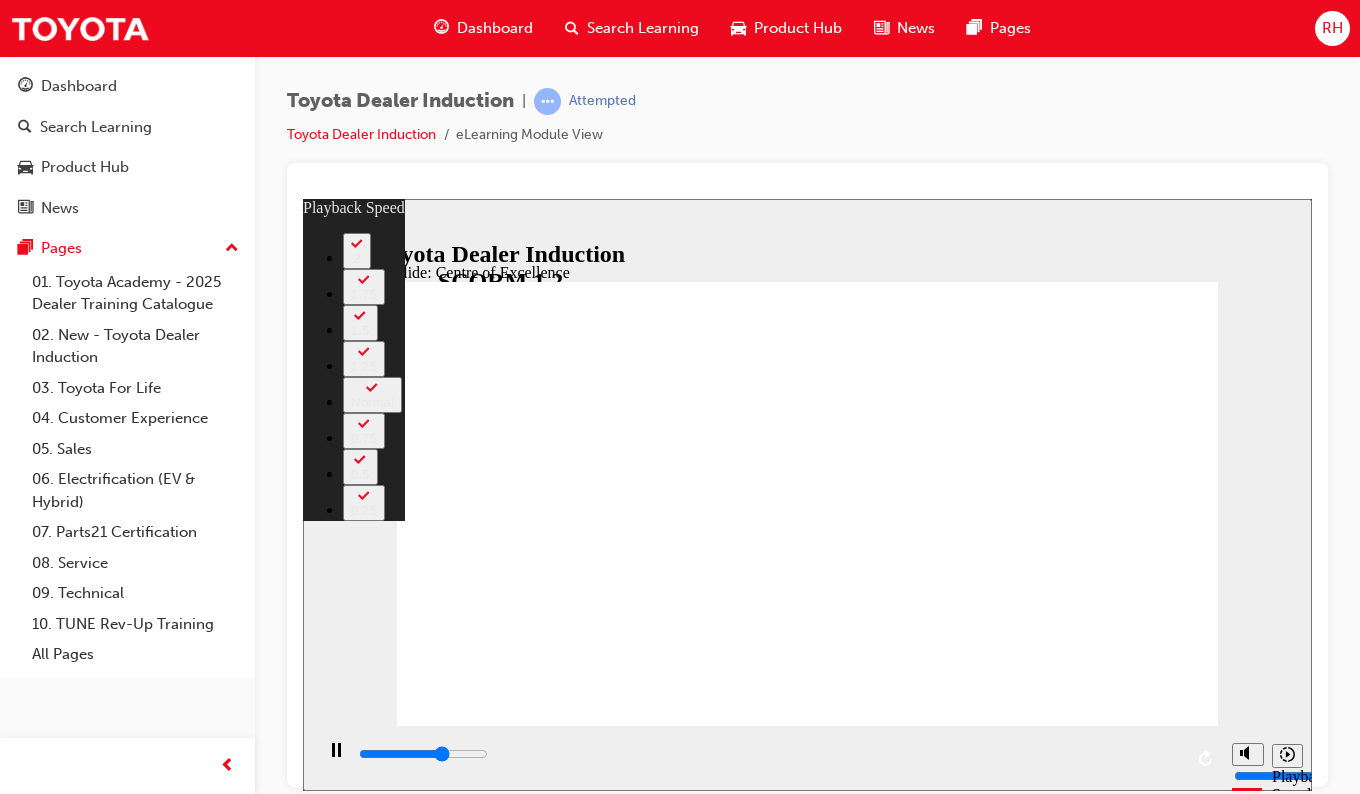 type on "10200" 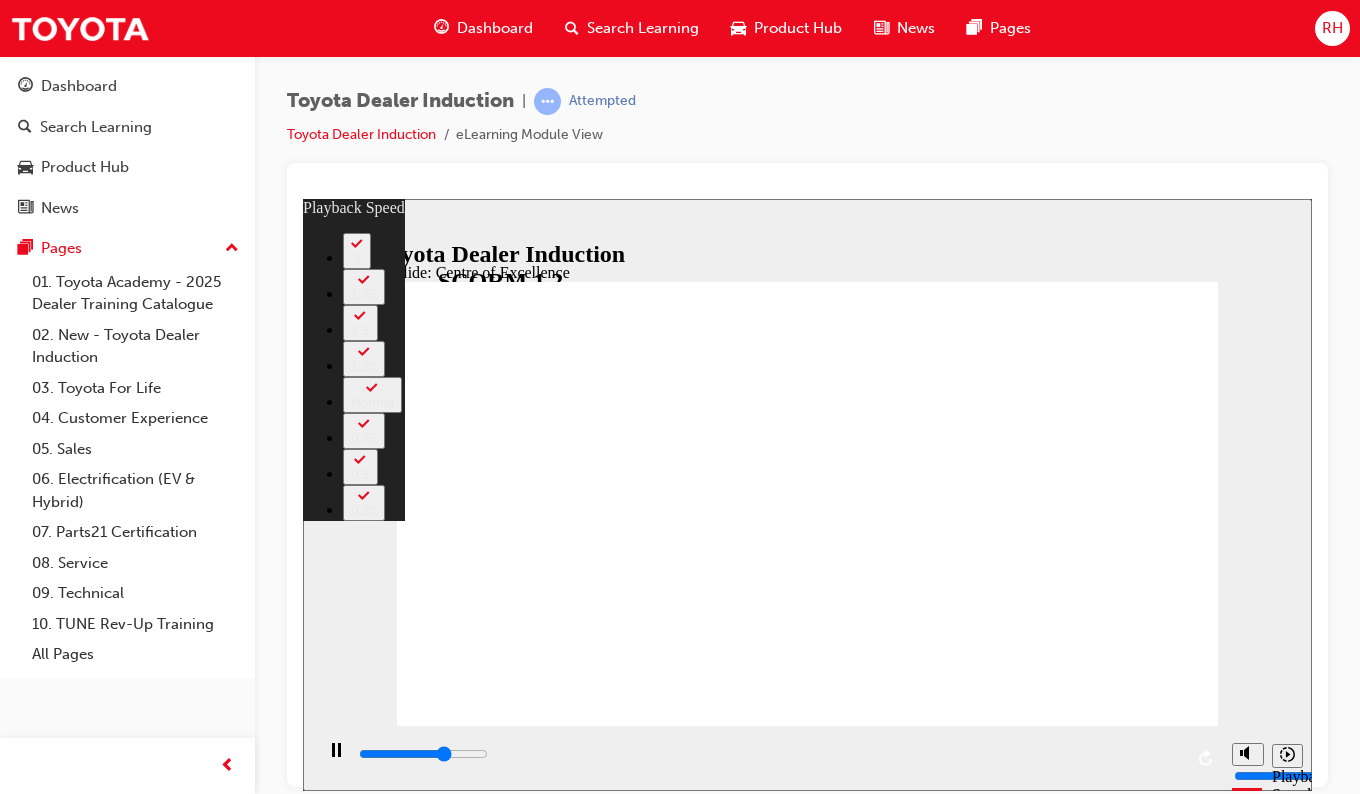 type on "10500" 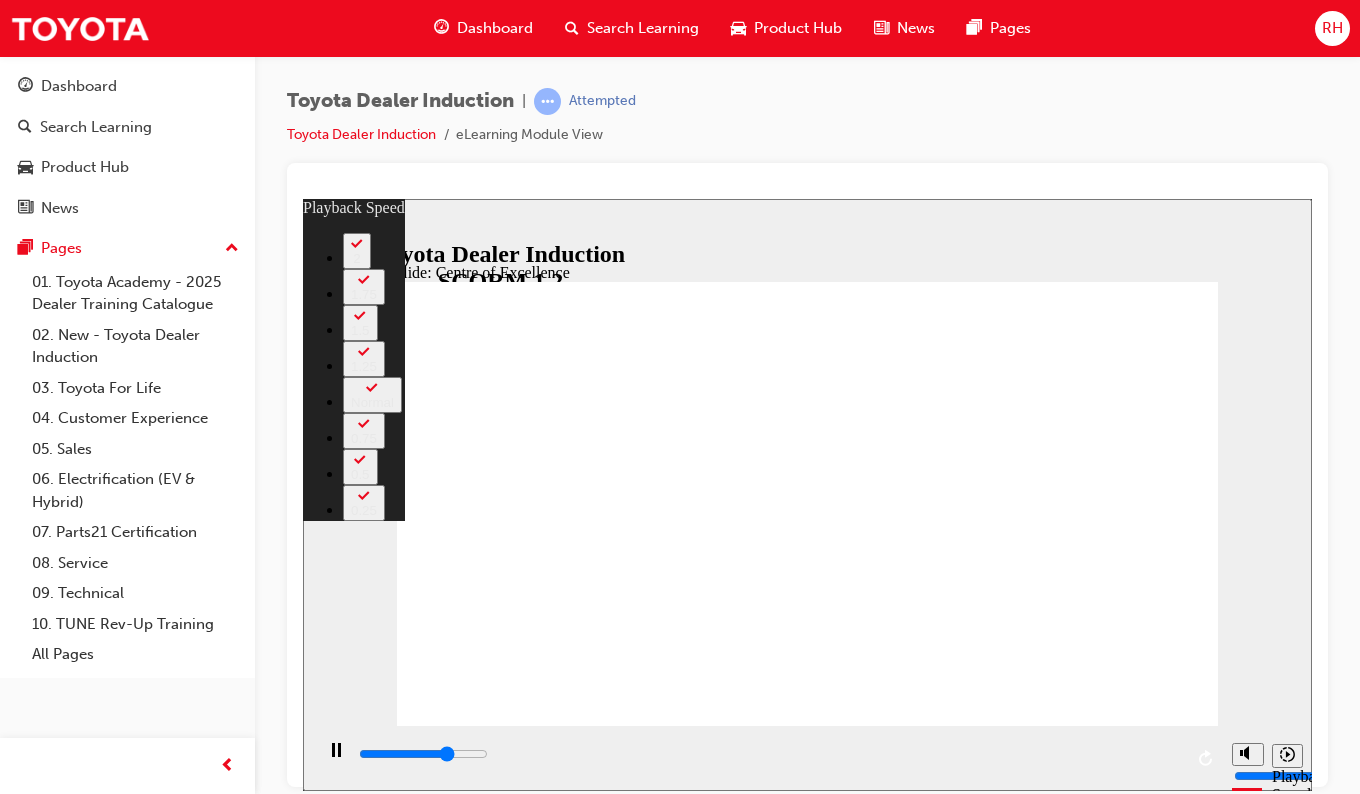 type on "10800" 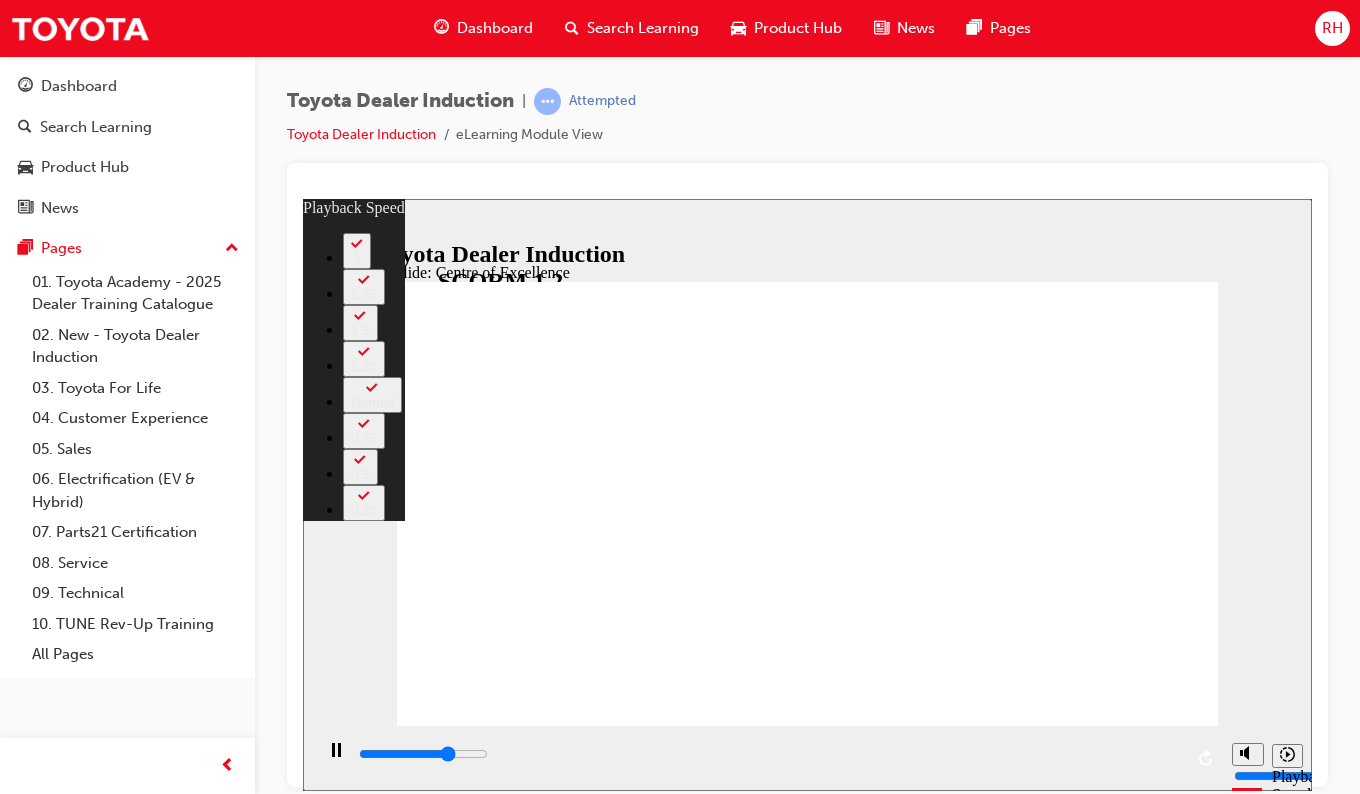 type on "11000" 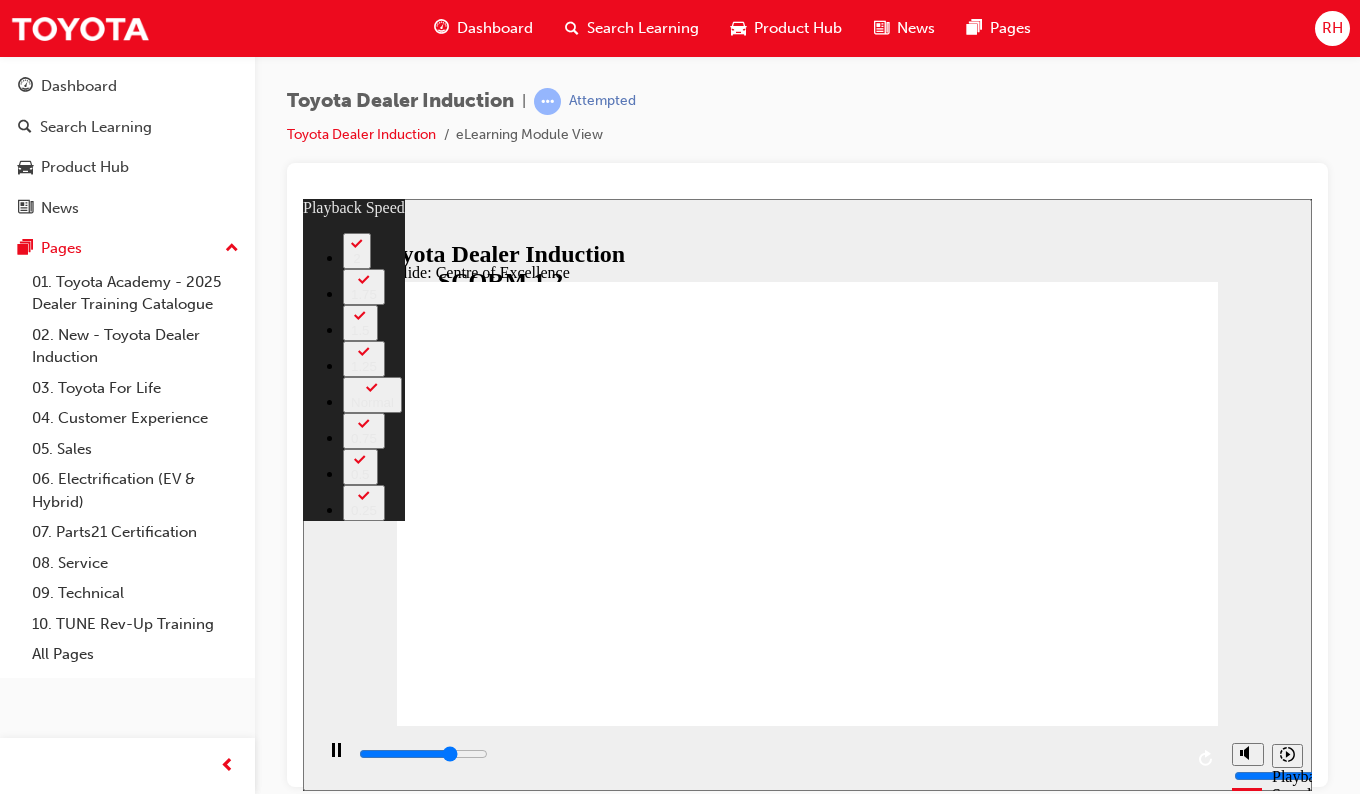 type on "11400" 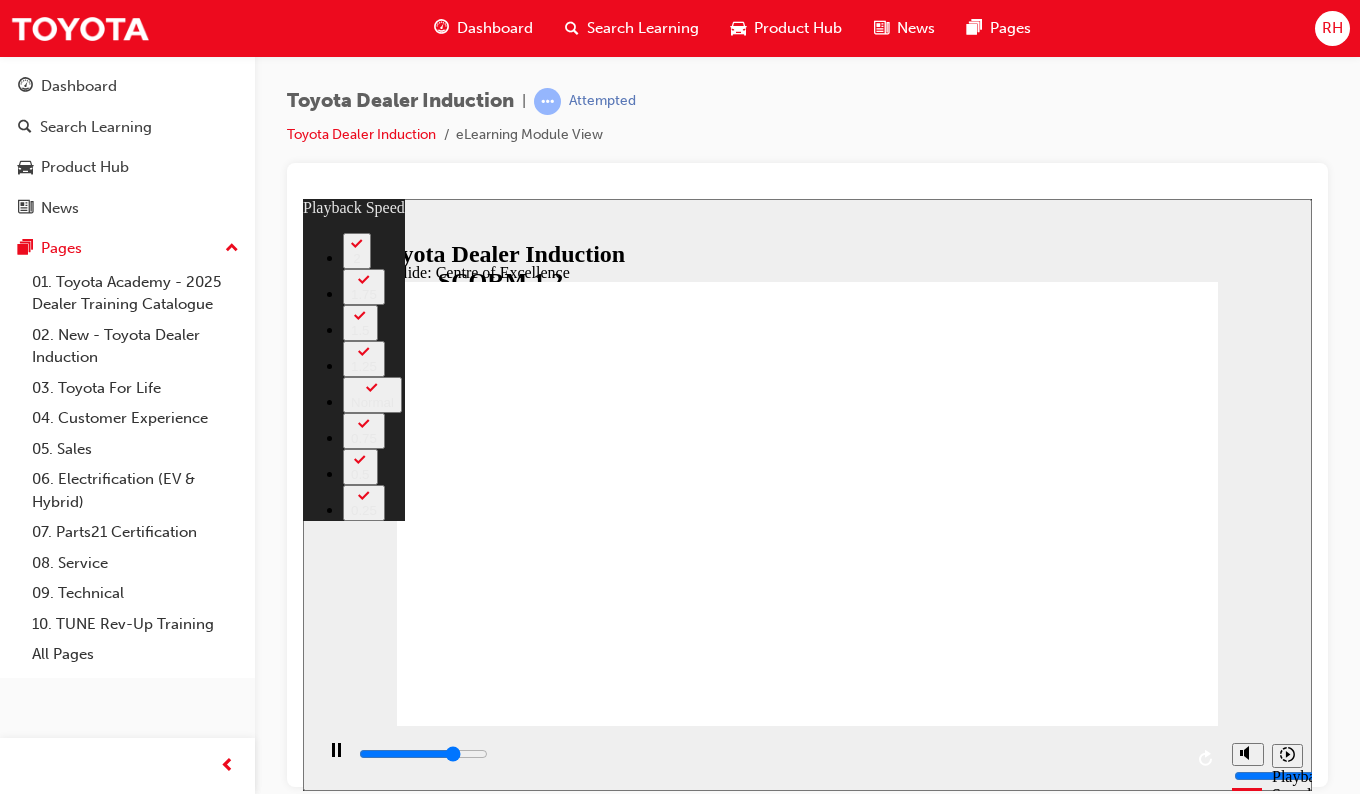 type on "11600" 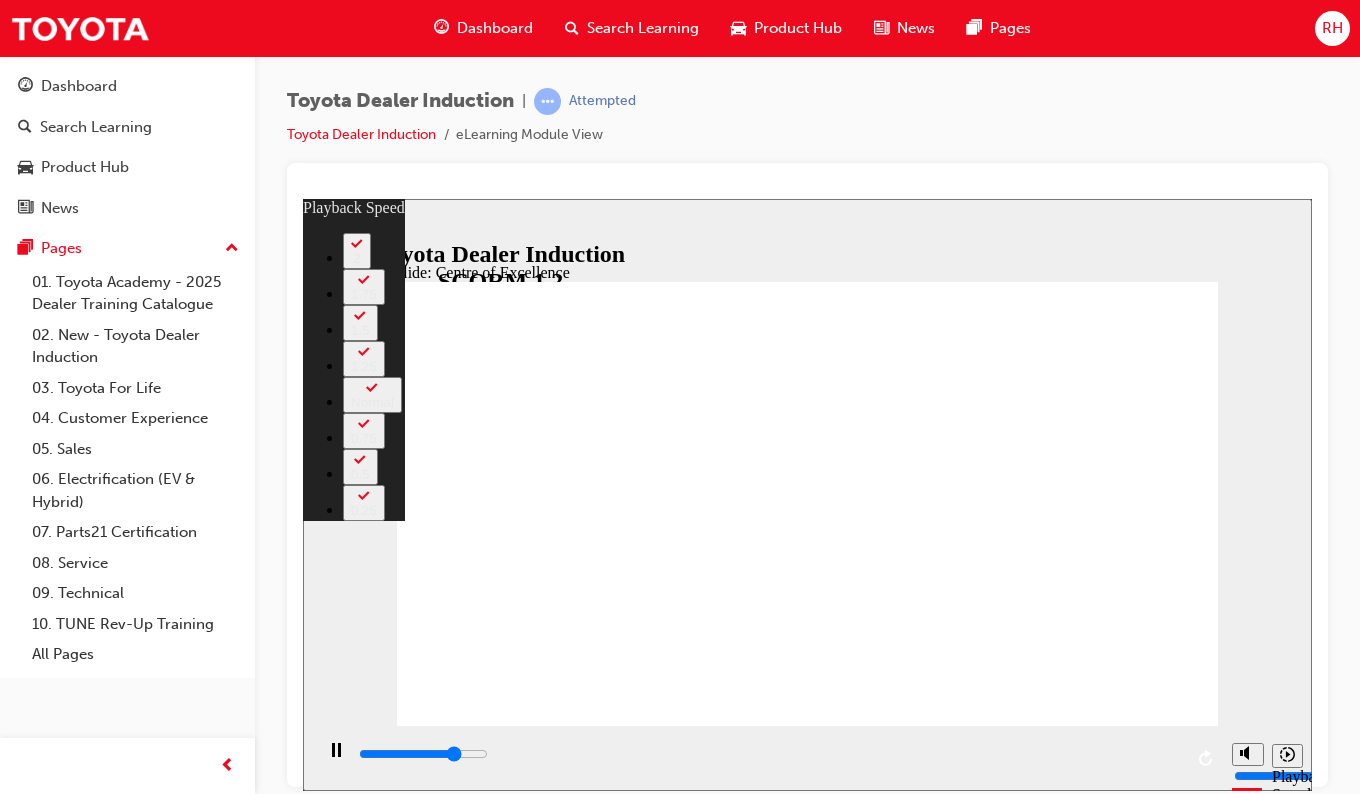 type on "11900" 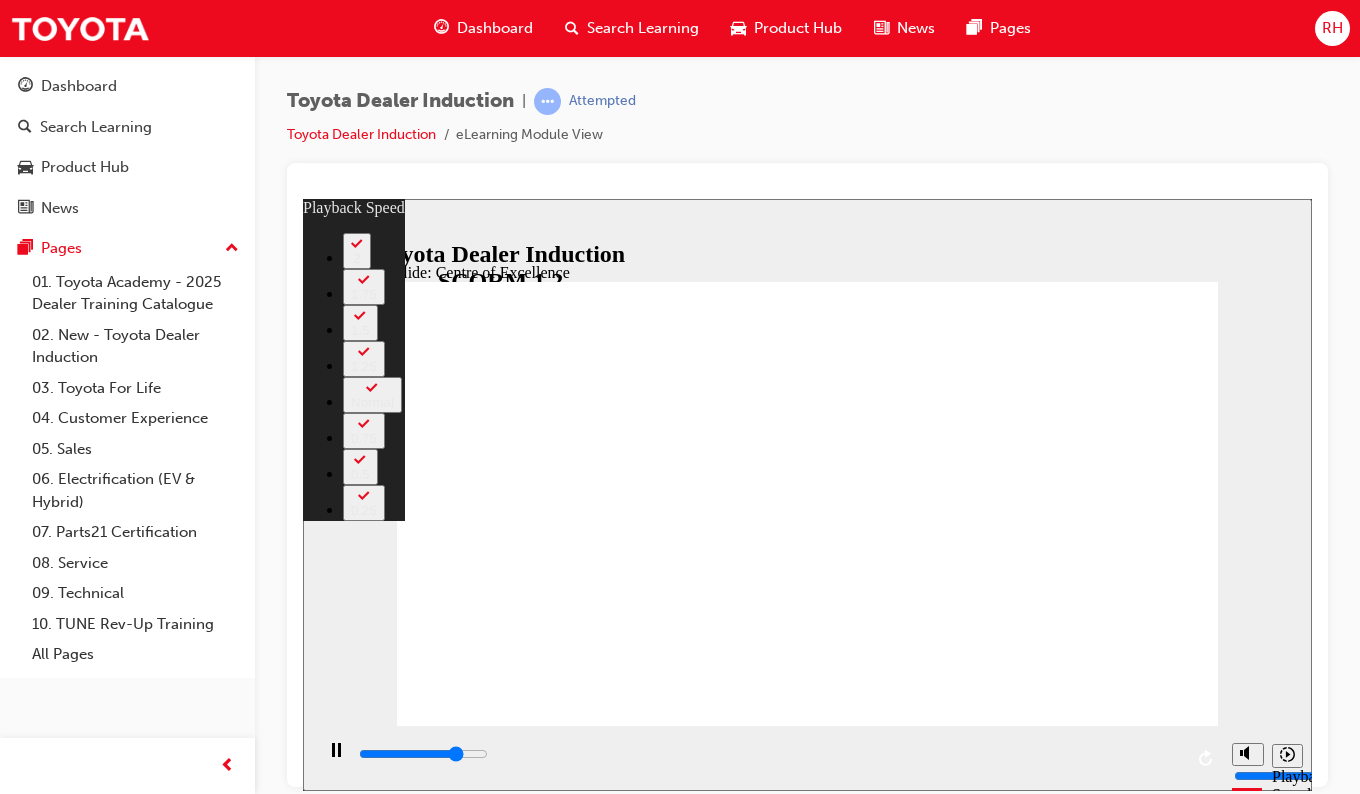 type on "12100" 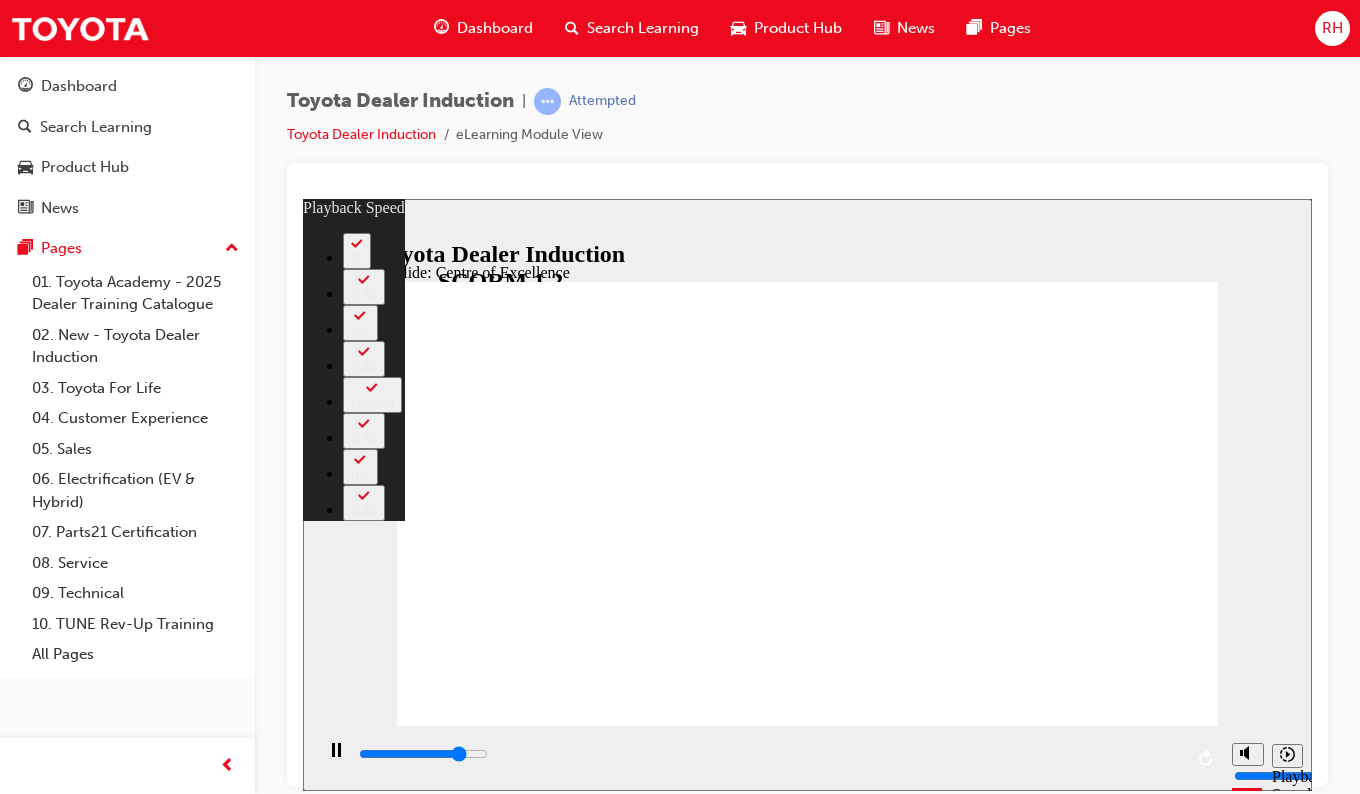type on "12400" 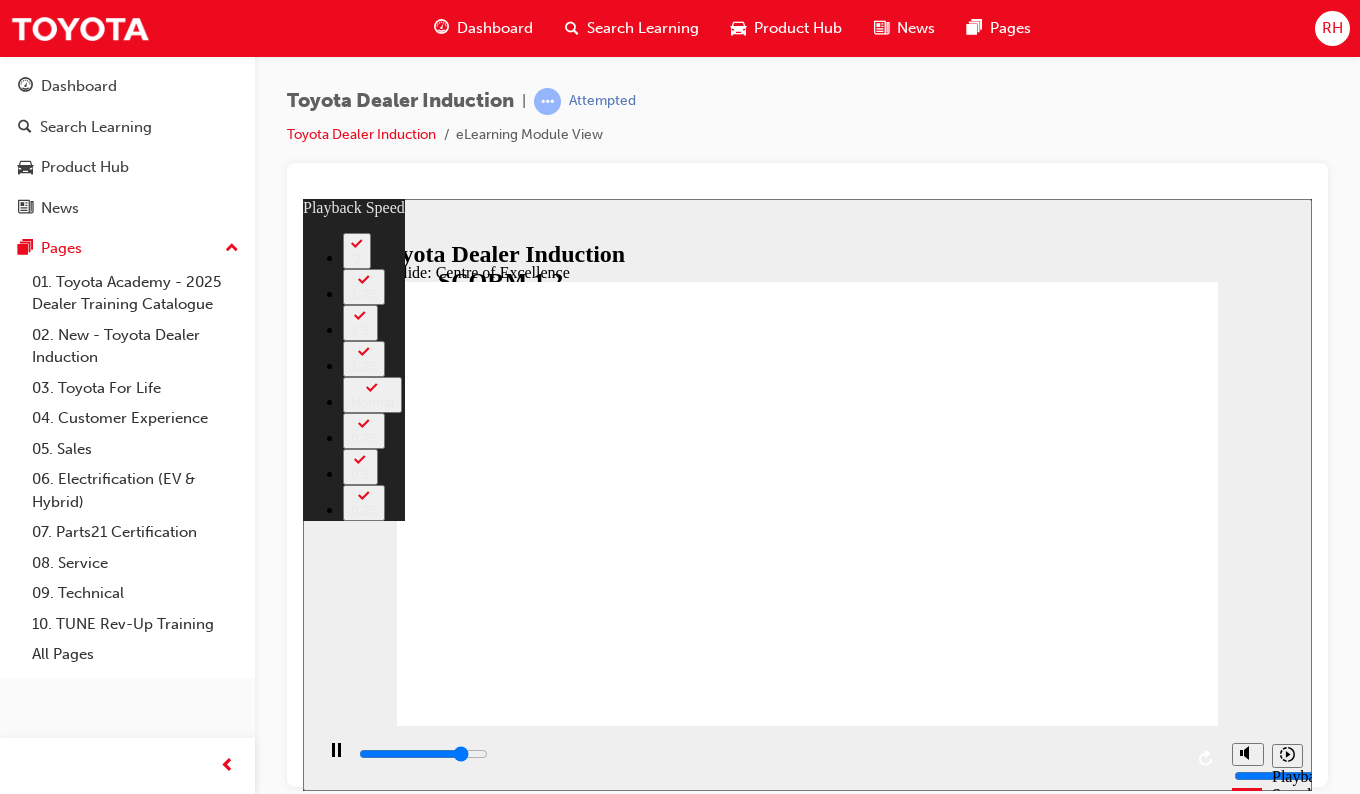 type on "12700" 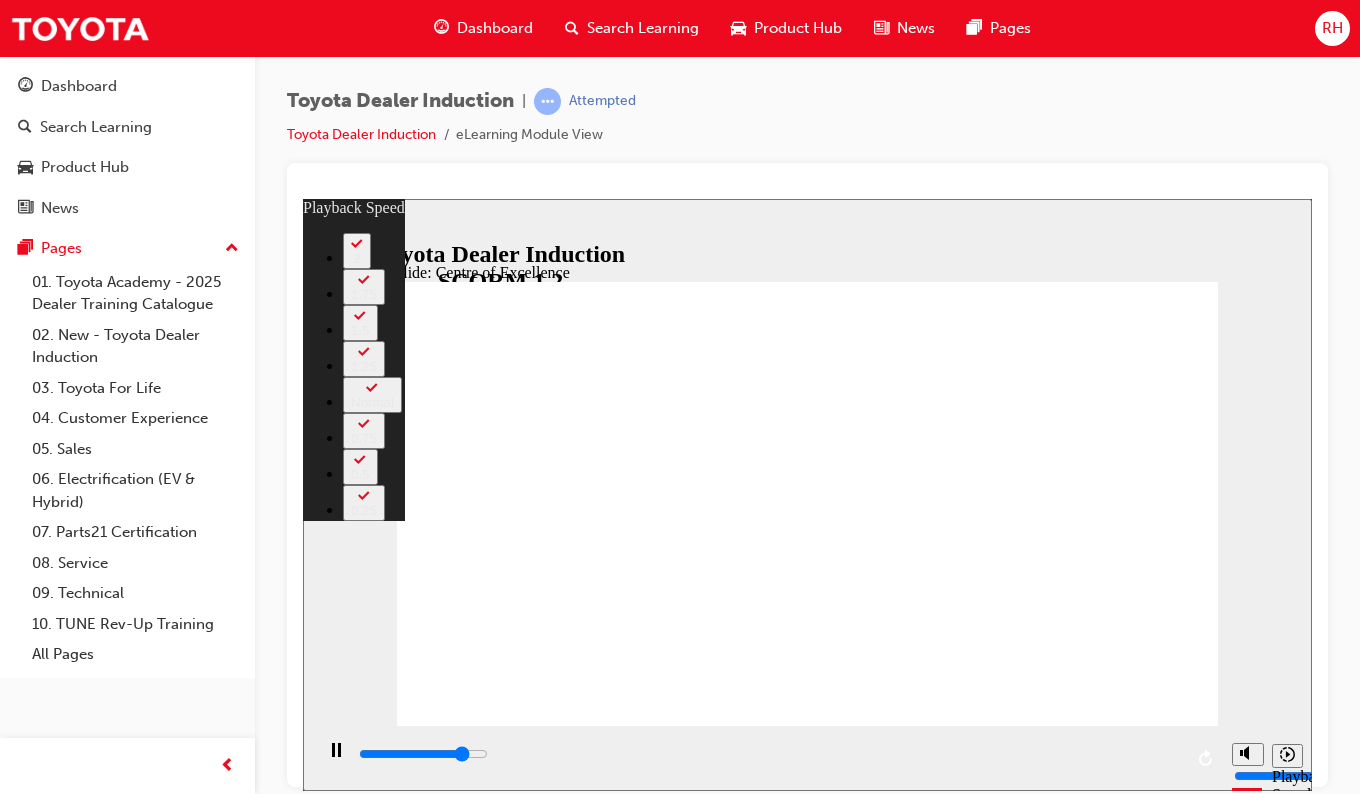 type on "12900" 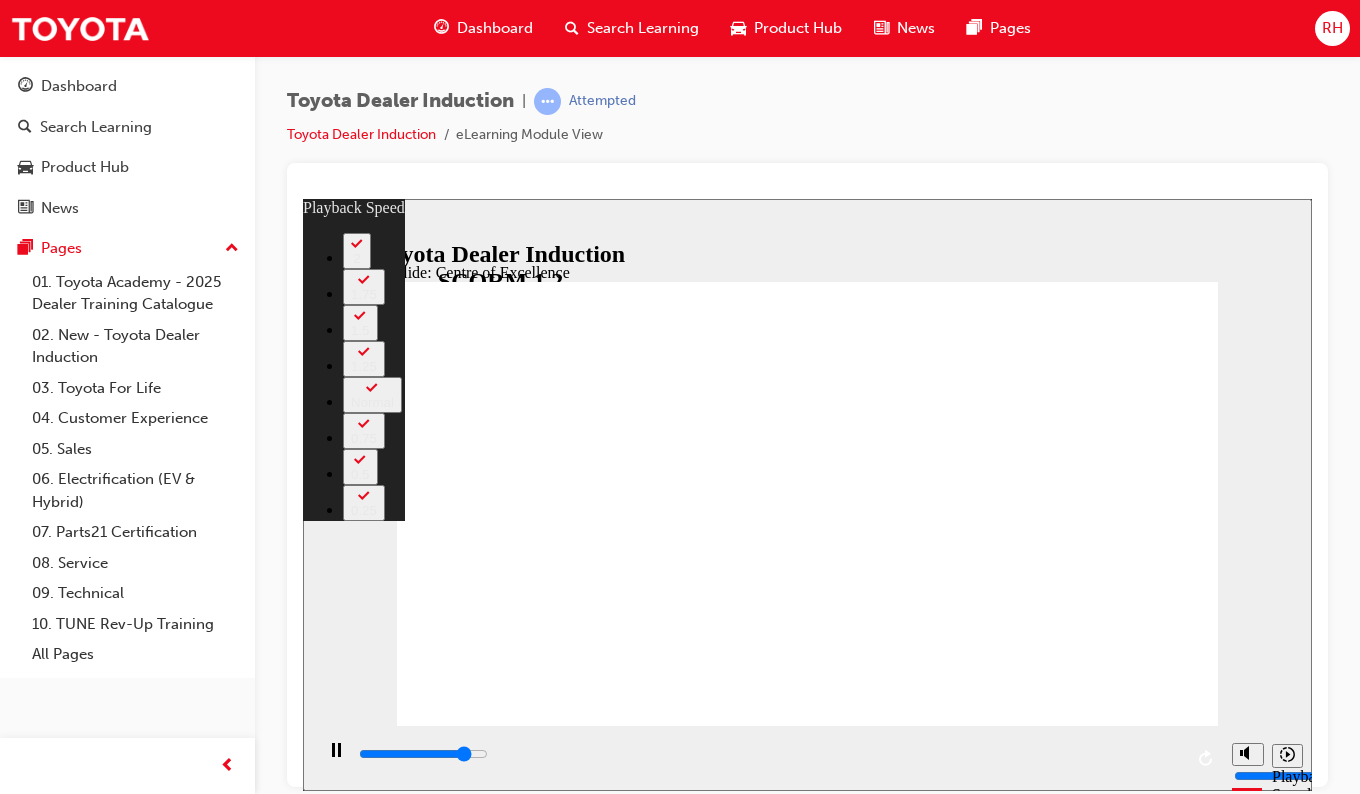 type on "13200" 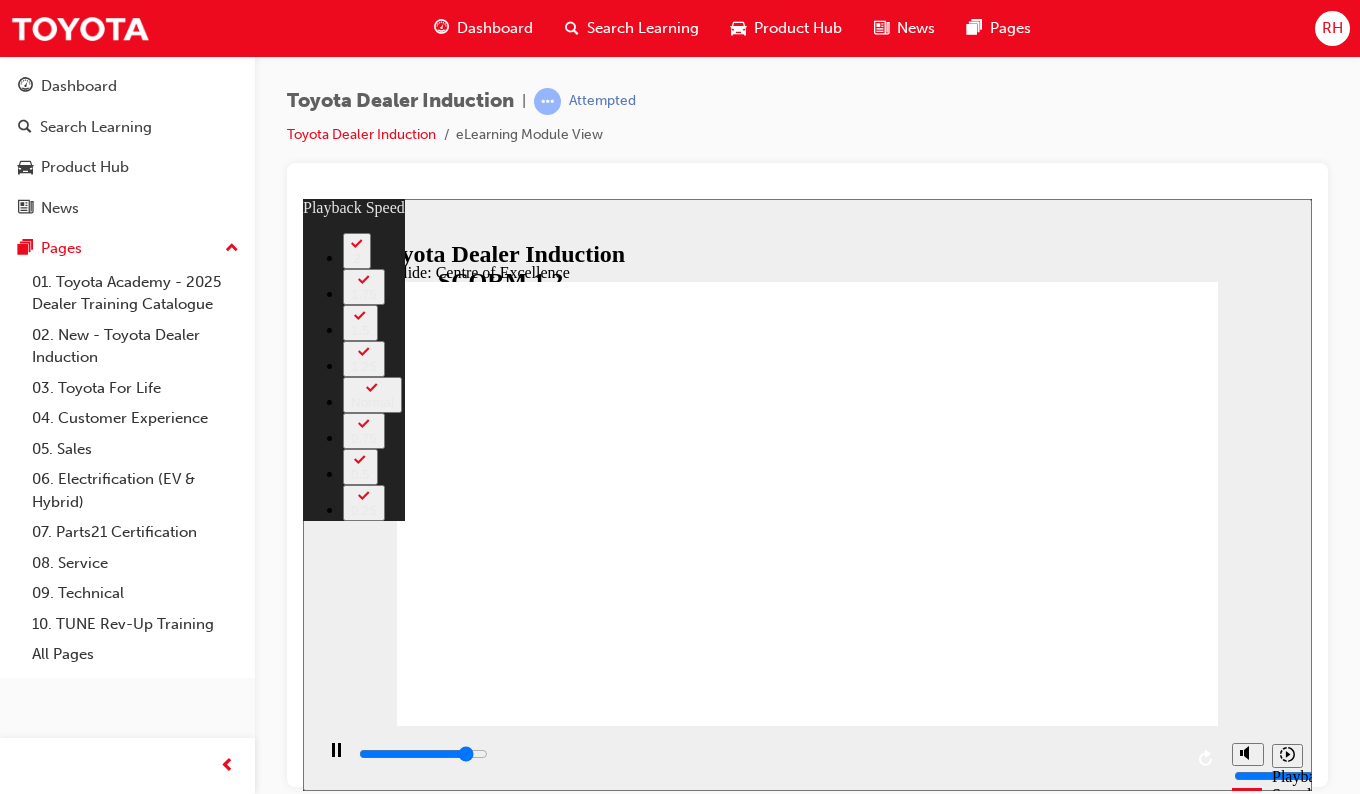 type on "13400" 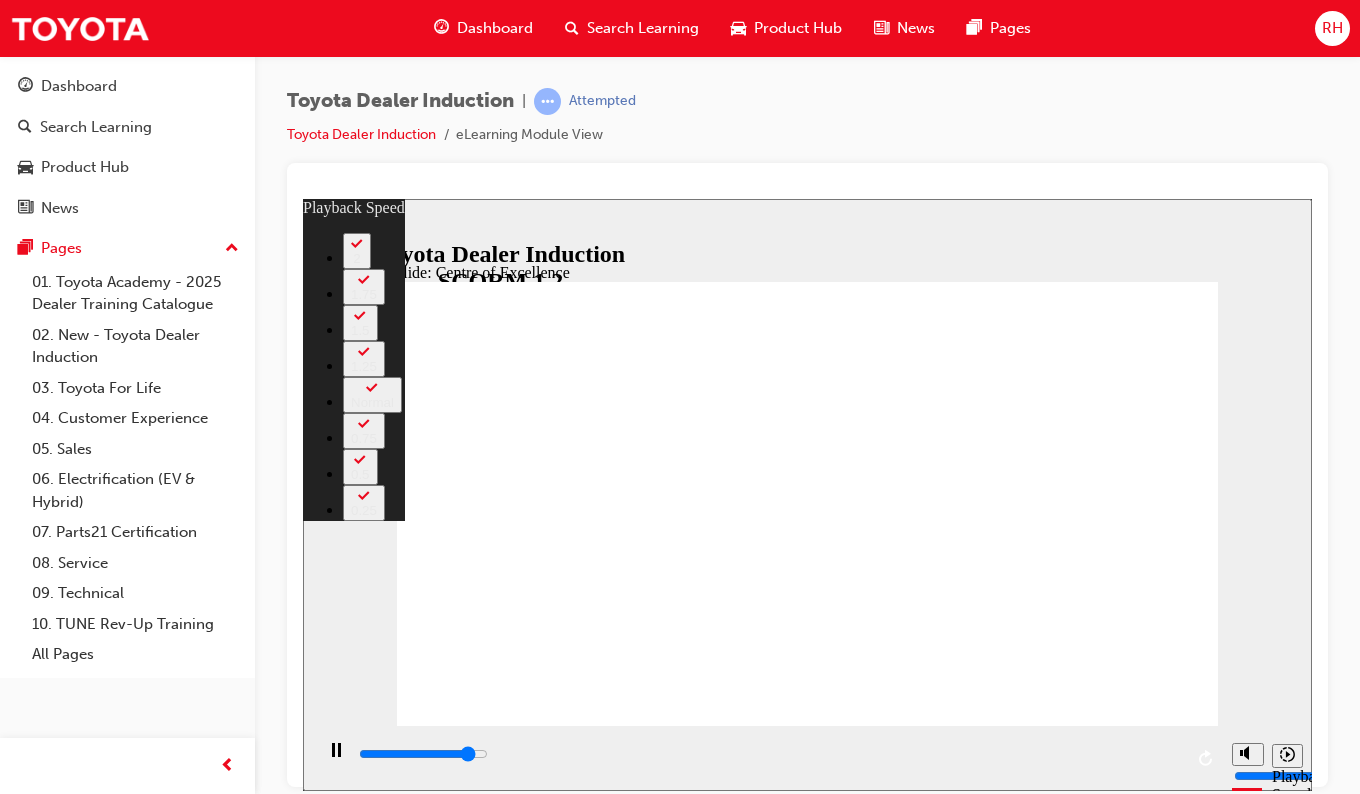 type on "13700" 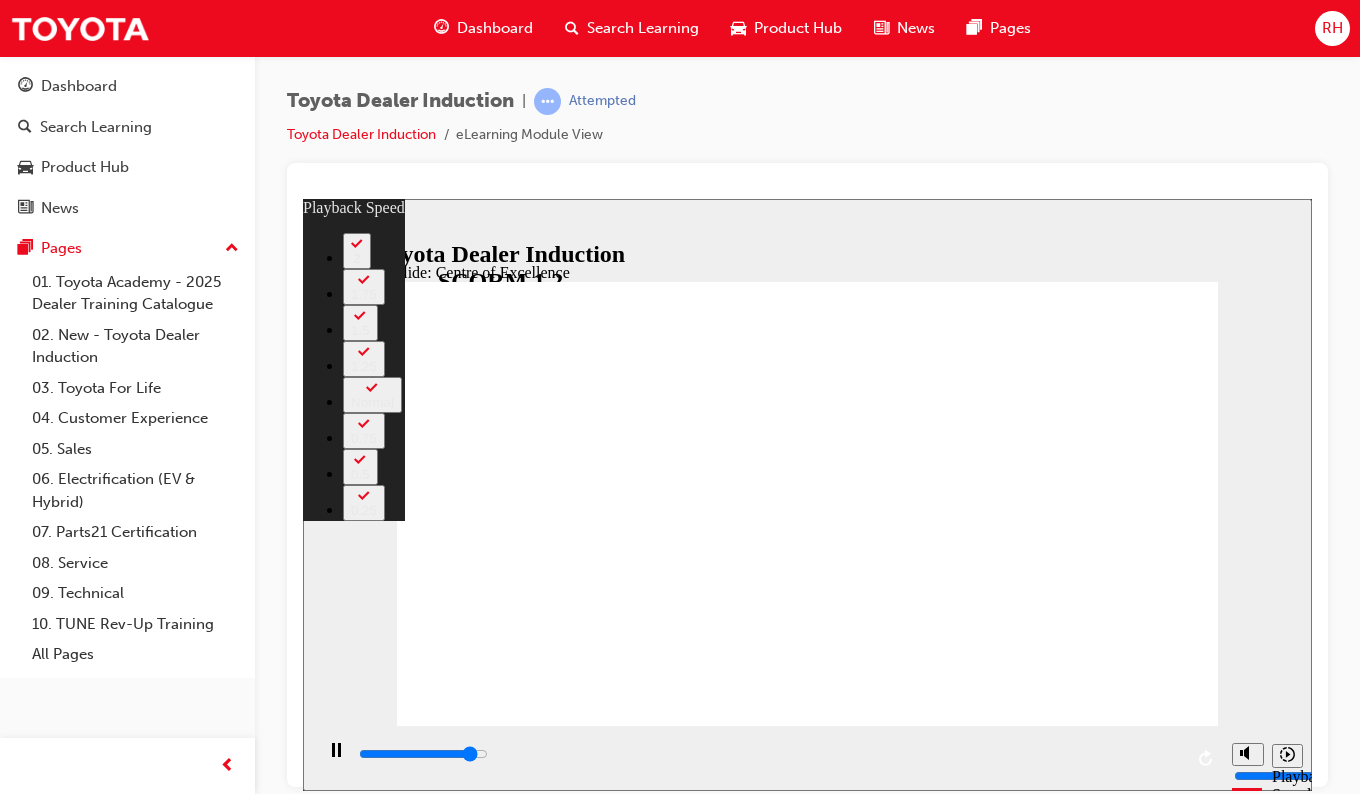 type on "14000" 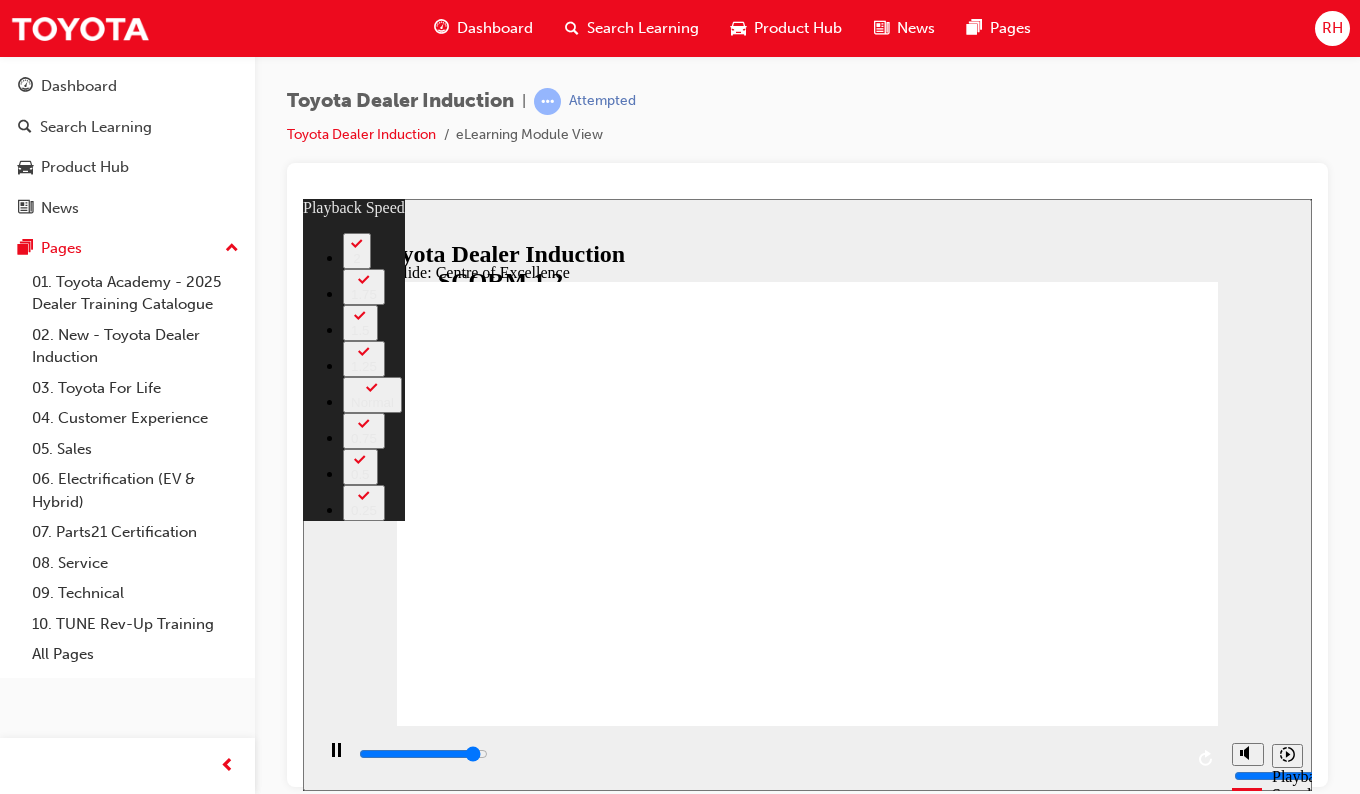 type on "14300" 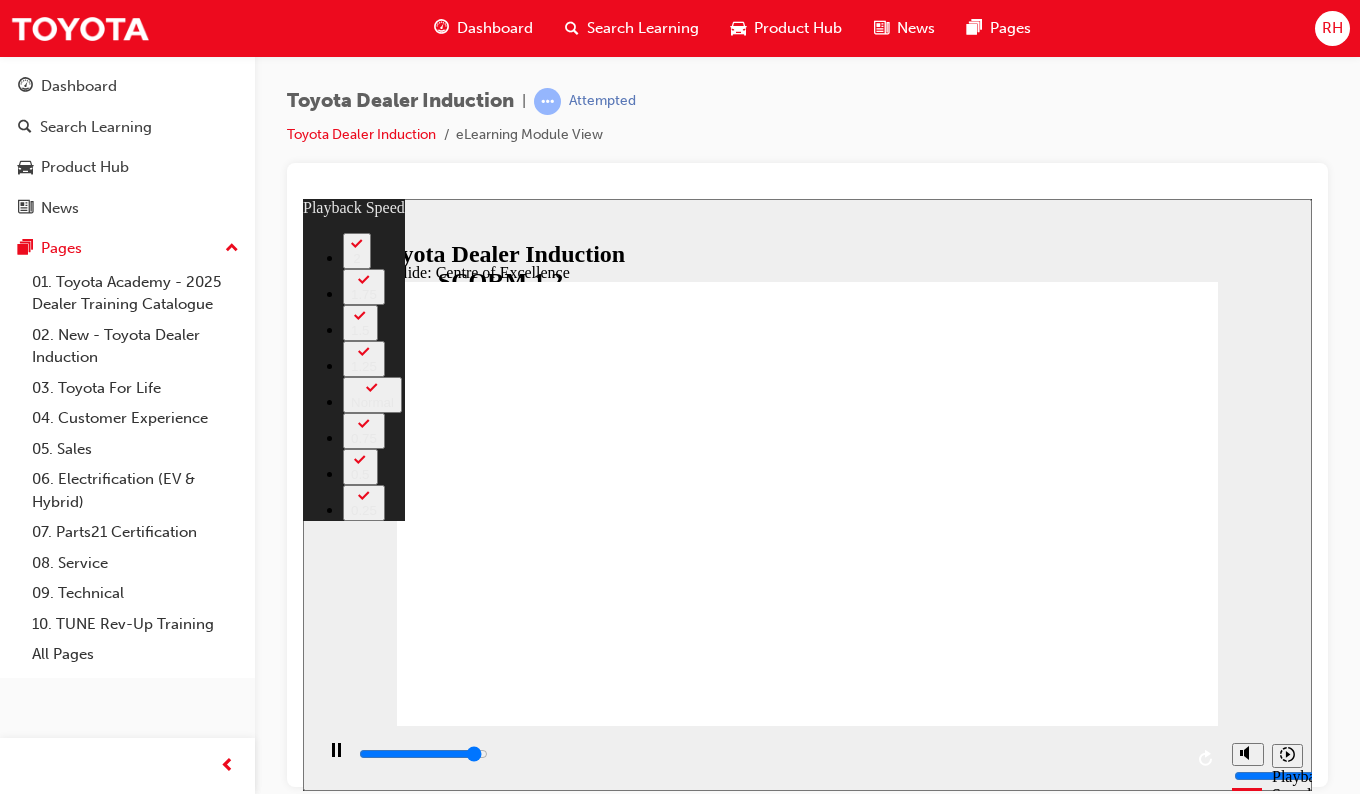 type on "14500" 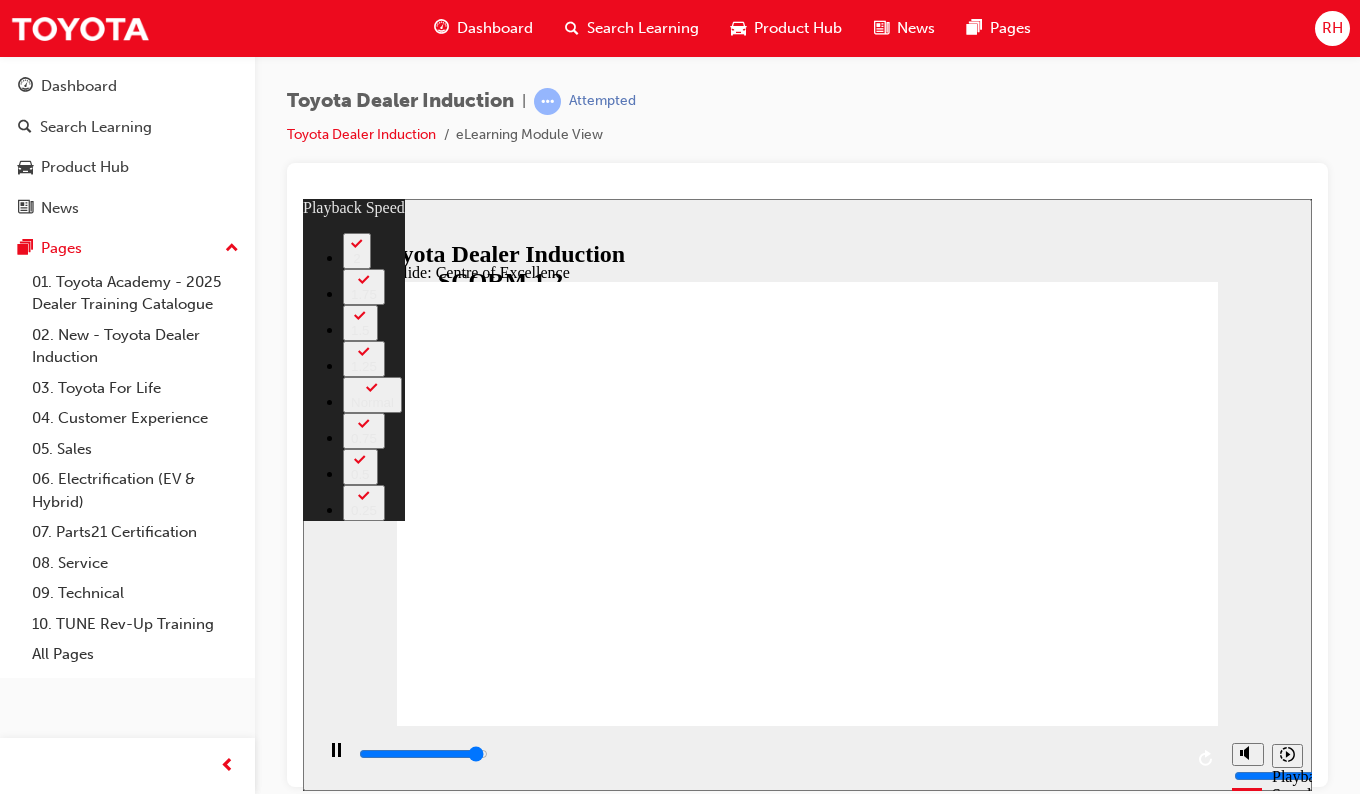 type on "14800" 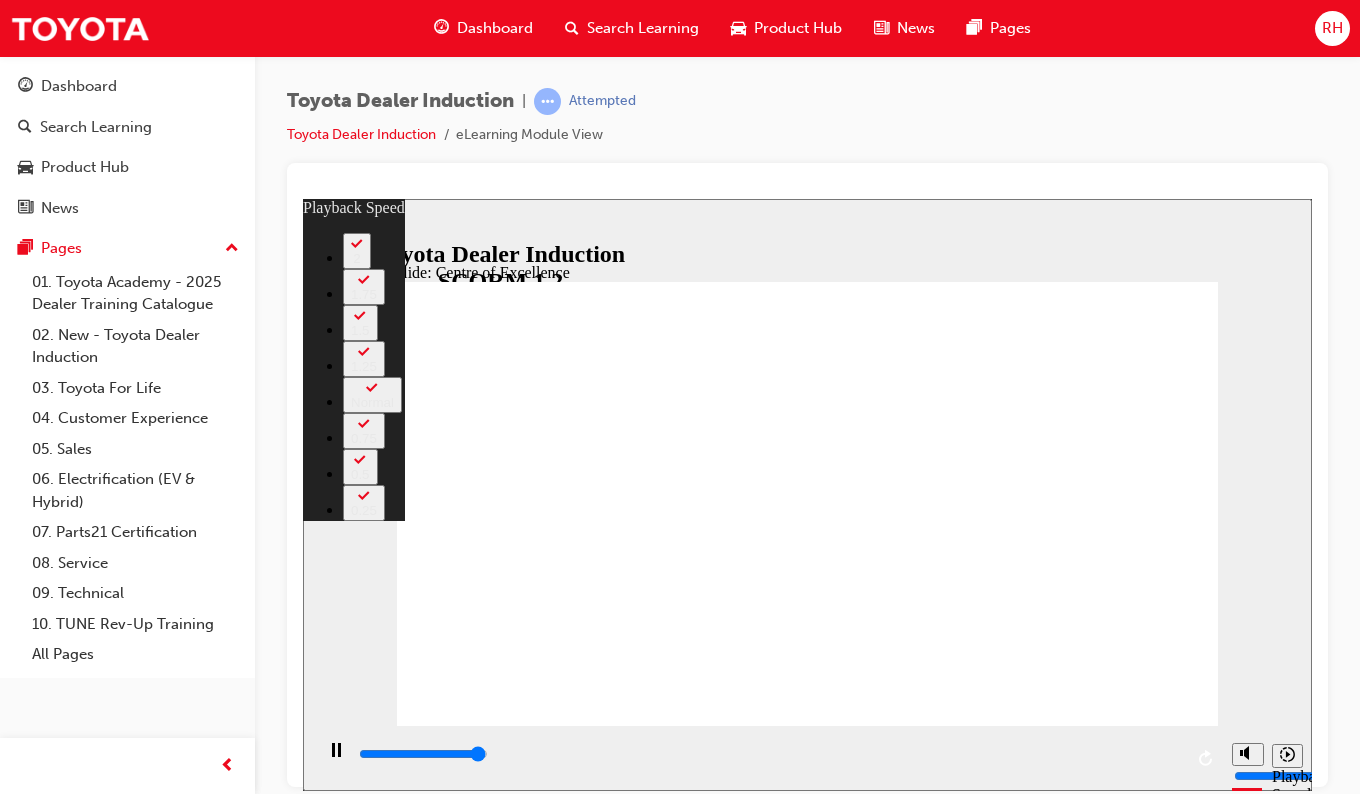 type on "15100" 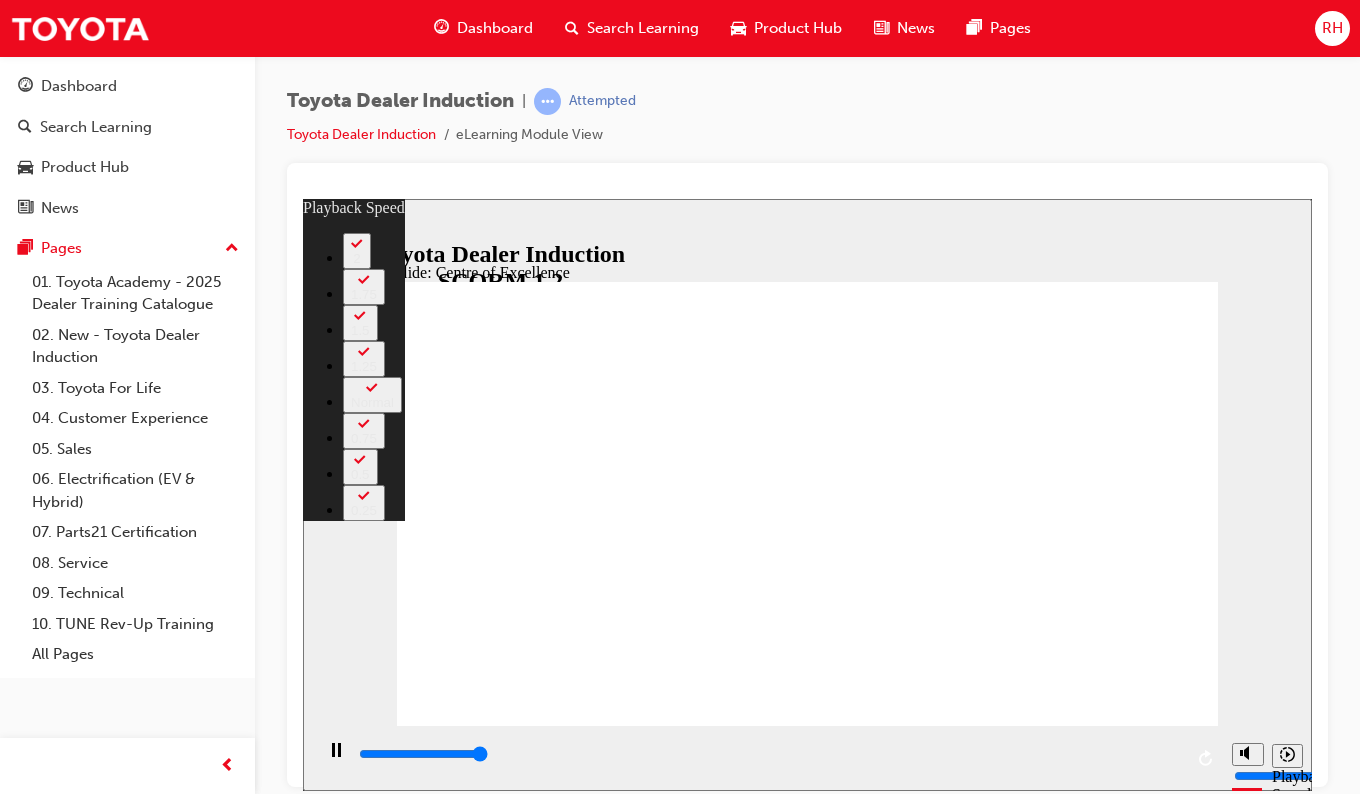 type on "15300" 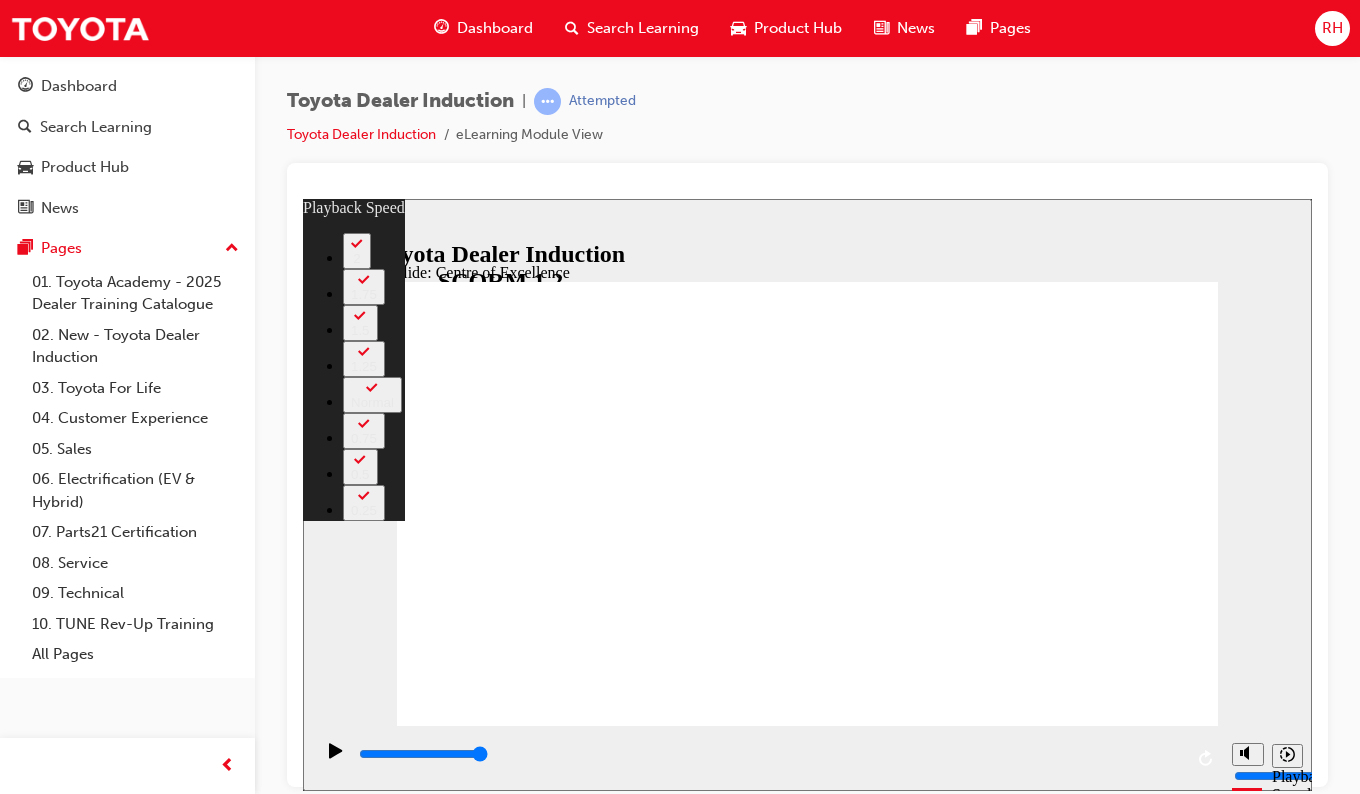type on "248" 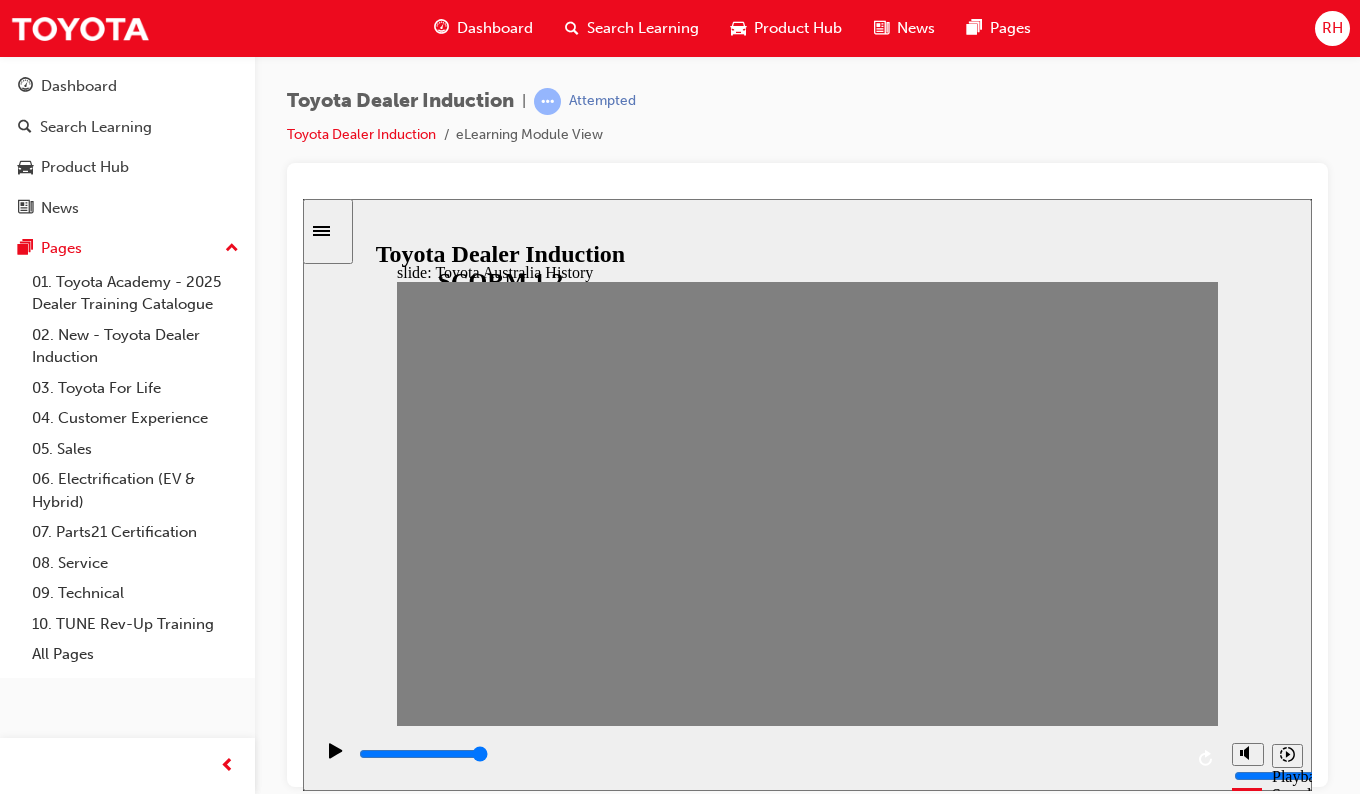 click at bounding box center (801, 2167) 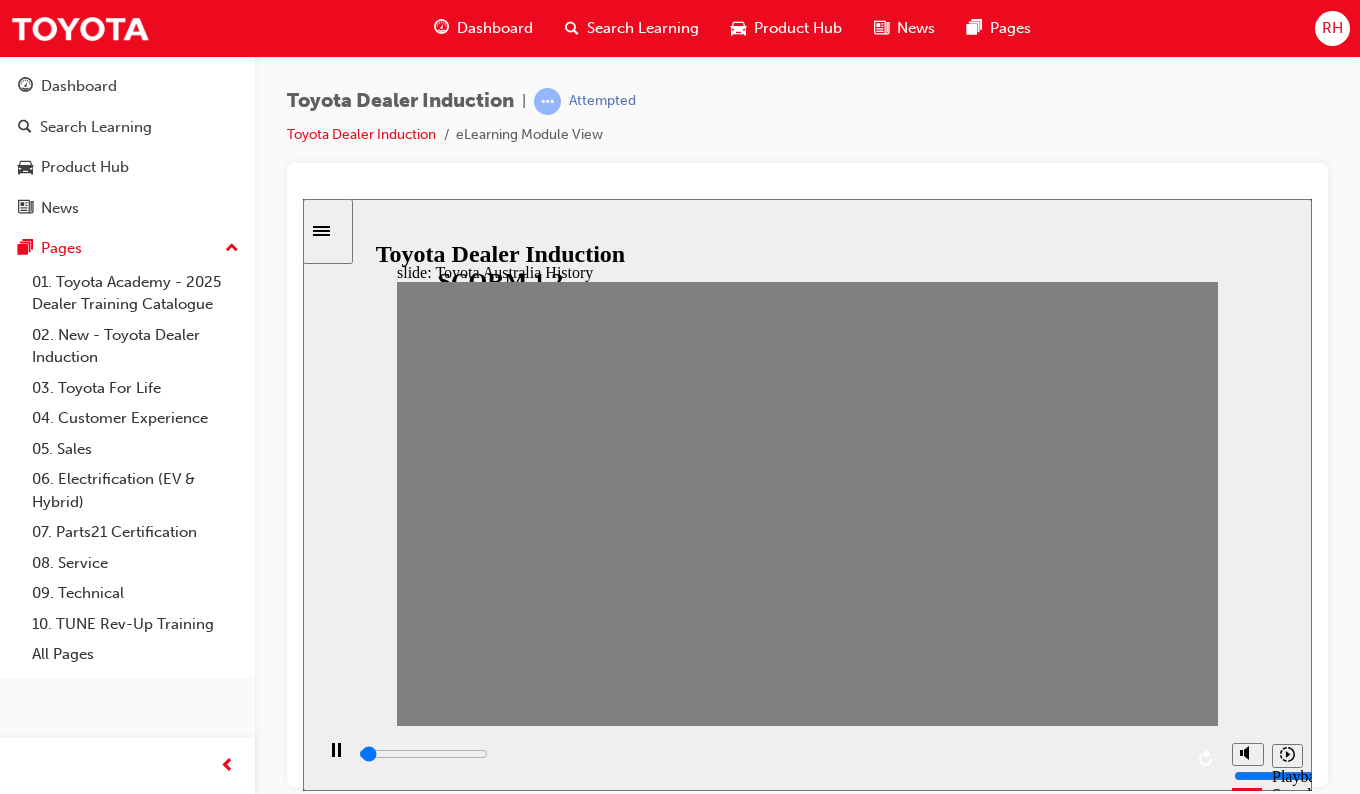 click at bounding box center [801, 2183] 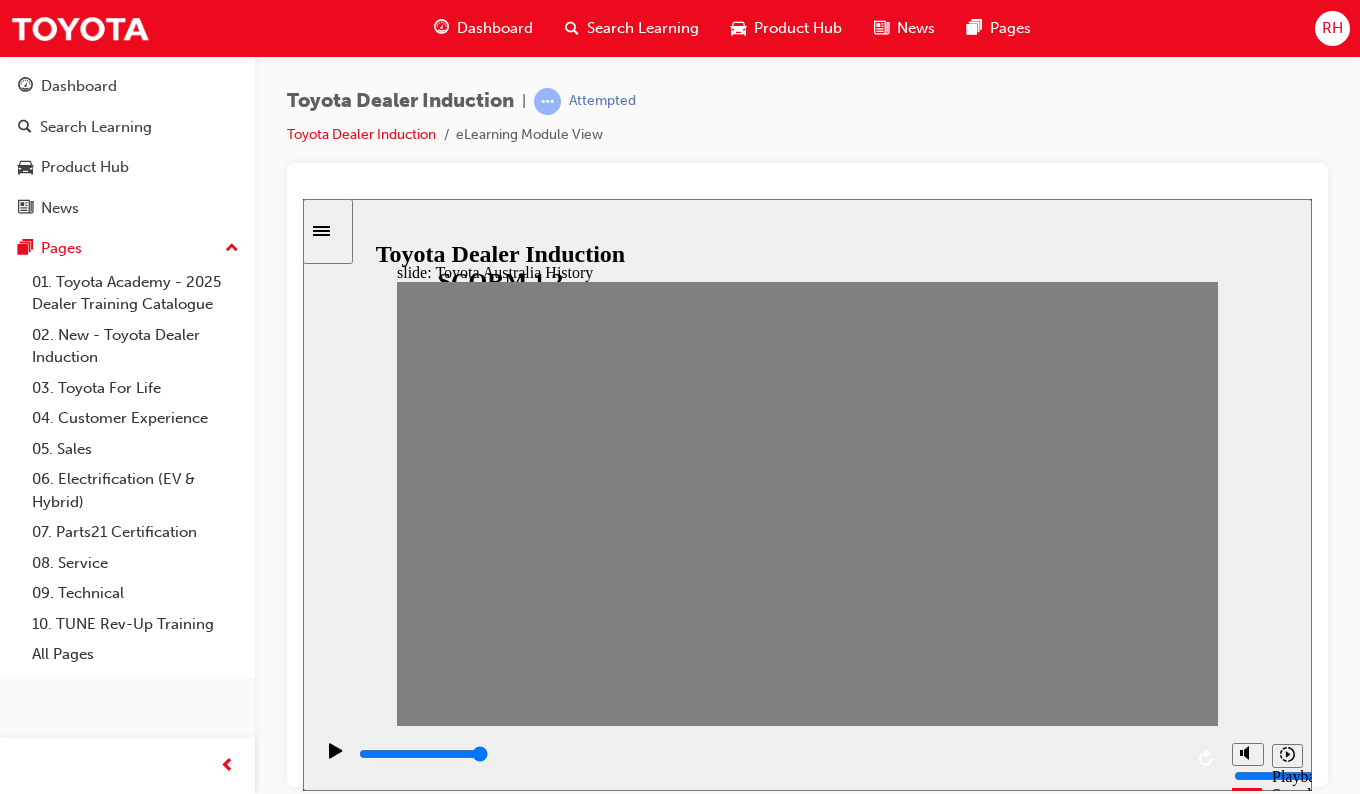 type on "100" 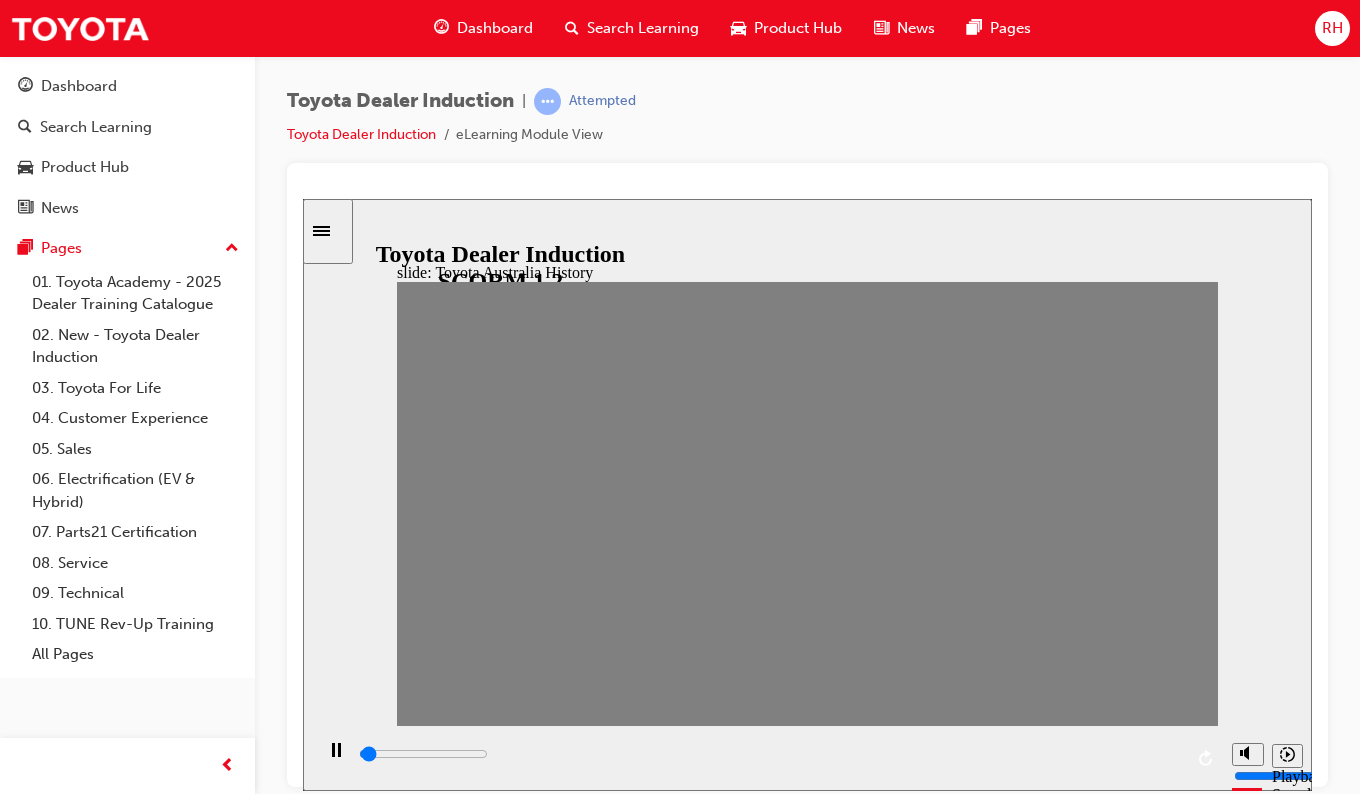 drag, startPoint x: 437, startPoint y: 514, endPoint x: 467, endPoint y: 518, distance: 30.265491 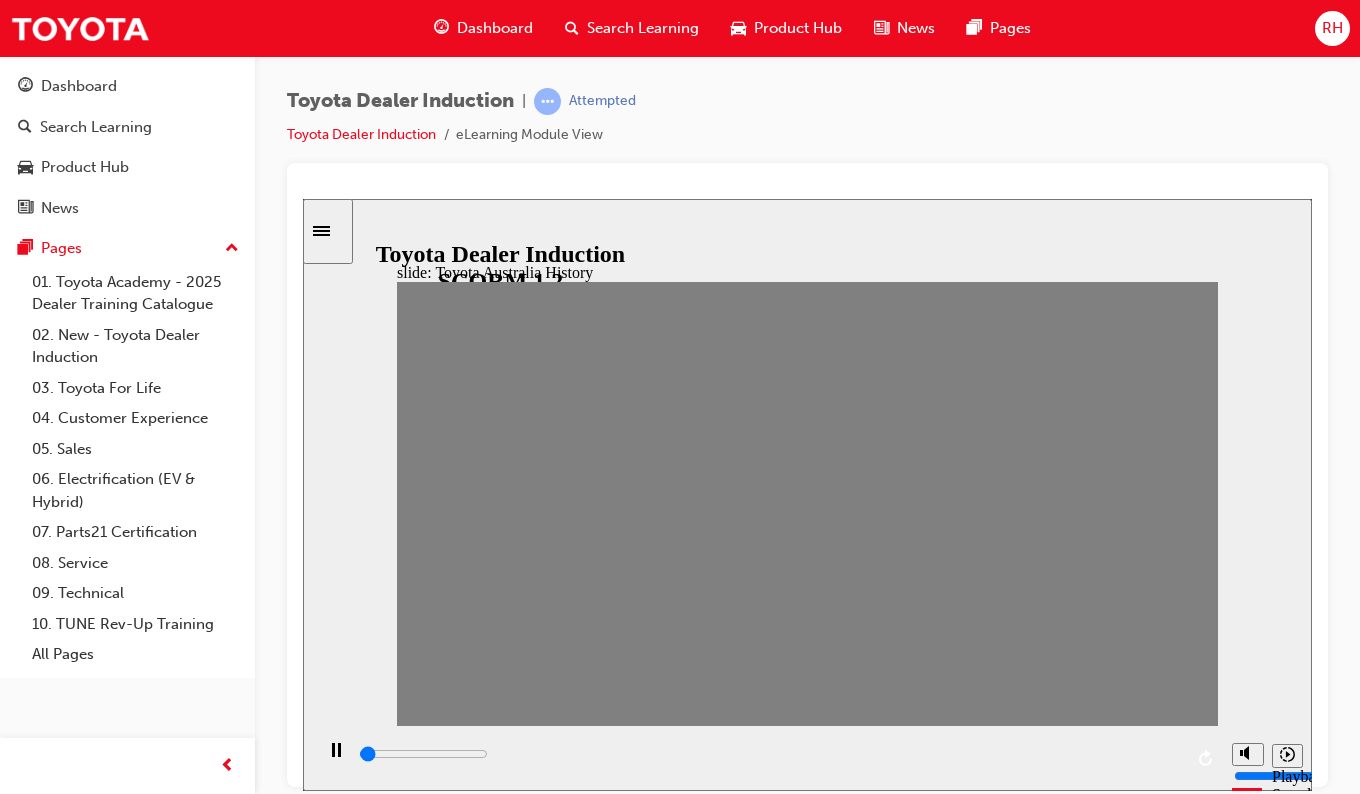 drag, startPoint x: 586, startPoint y: 517, endPoint x: 617, endPoint y: 523, distance: 31.575306 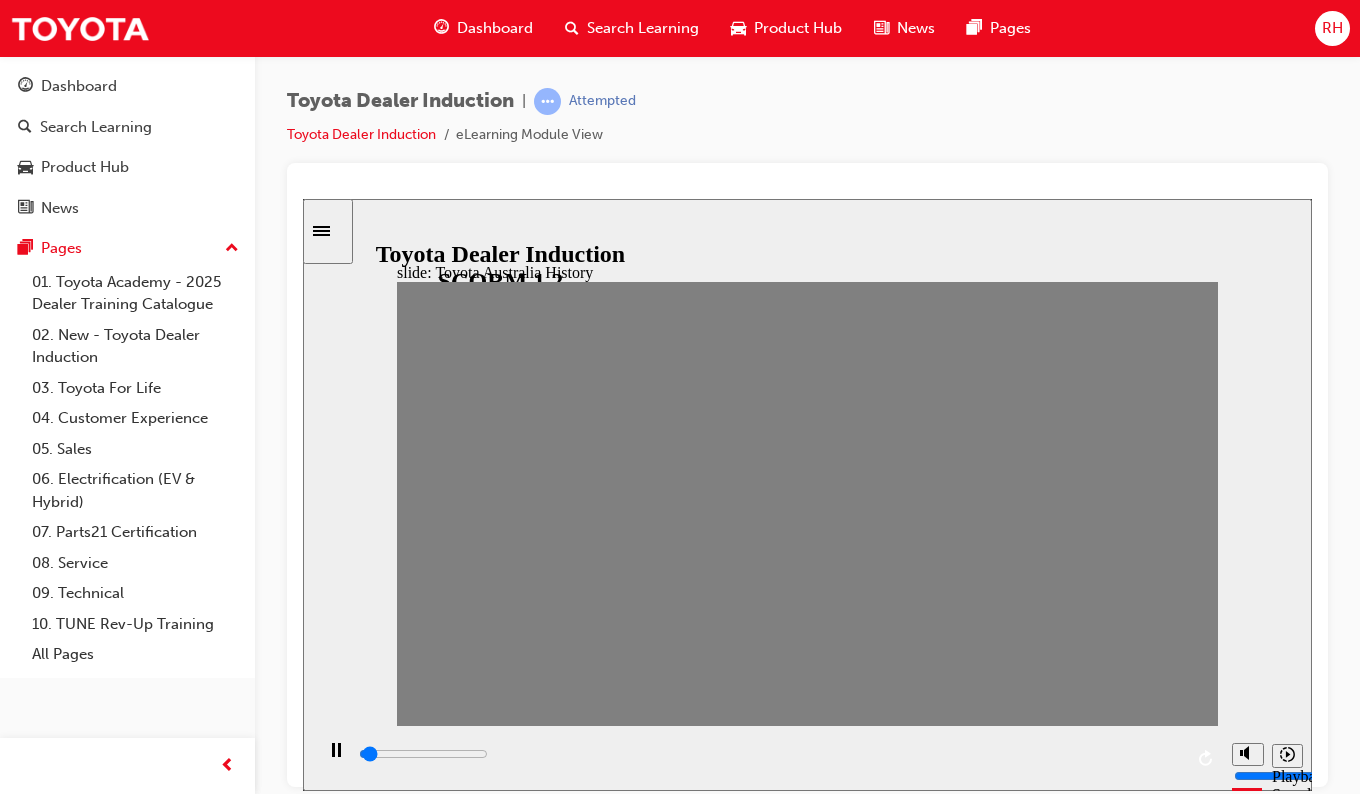 drag, startPoint x: 617, startPoint y: 514, endPoint x: 649, endPoint y: 519, distance: 32.38827 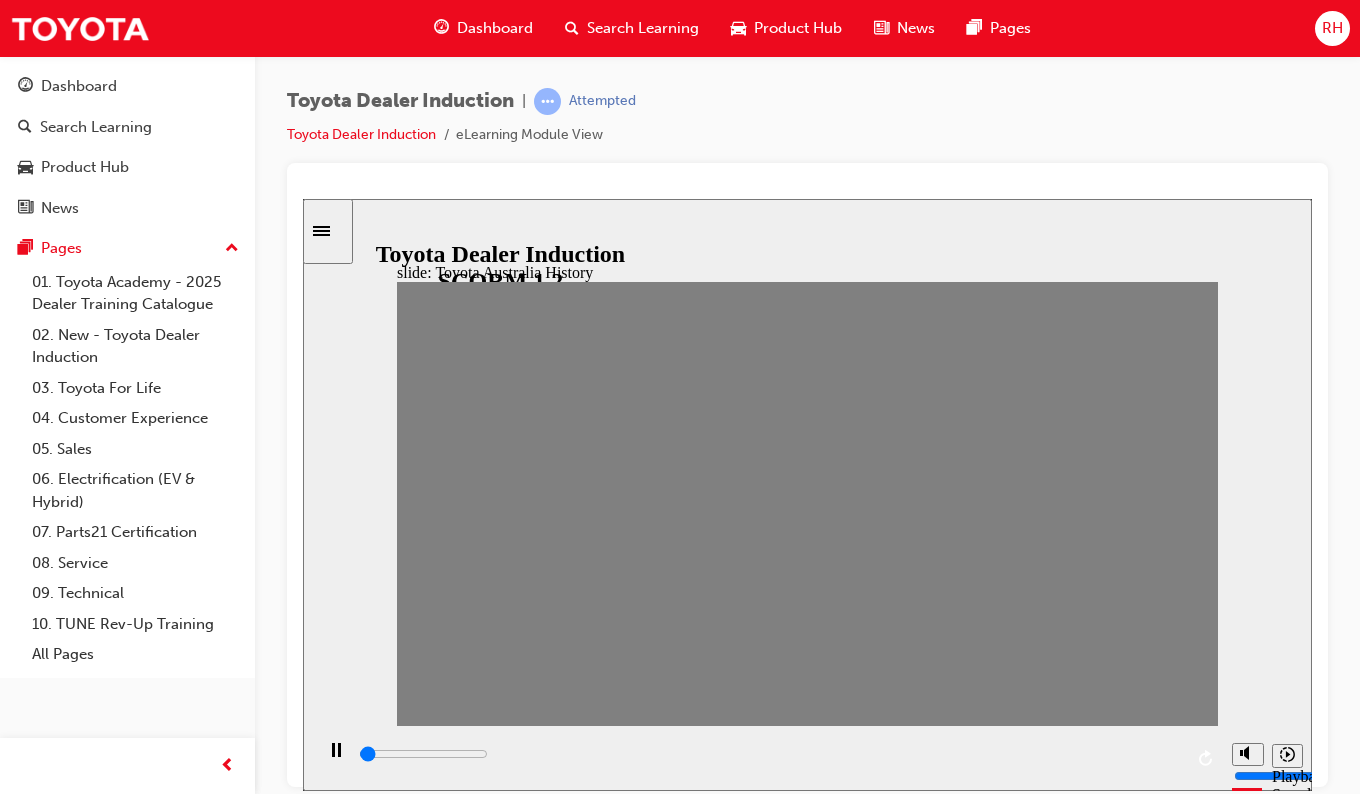 drag, startPoint x: 650, startPoint y: 516, endPoint x: 684, endPoint y: 520, distance: 34.234486 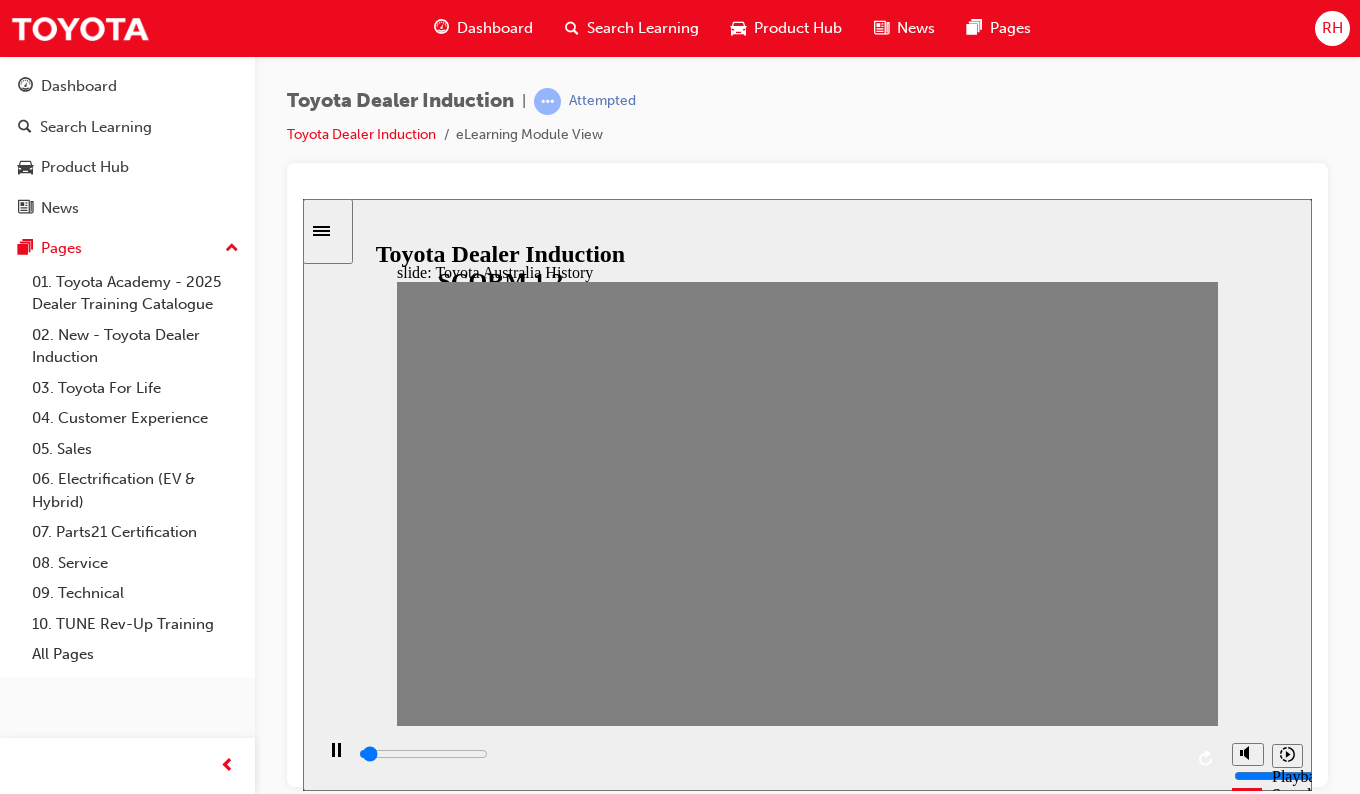 drag, startPoint x: 685, startPoint y: 514, endPoint x: 715, endPoint y: 516, distance: 30.066593 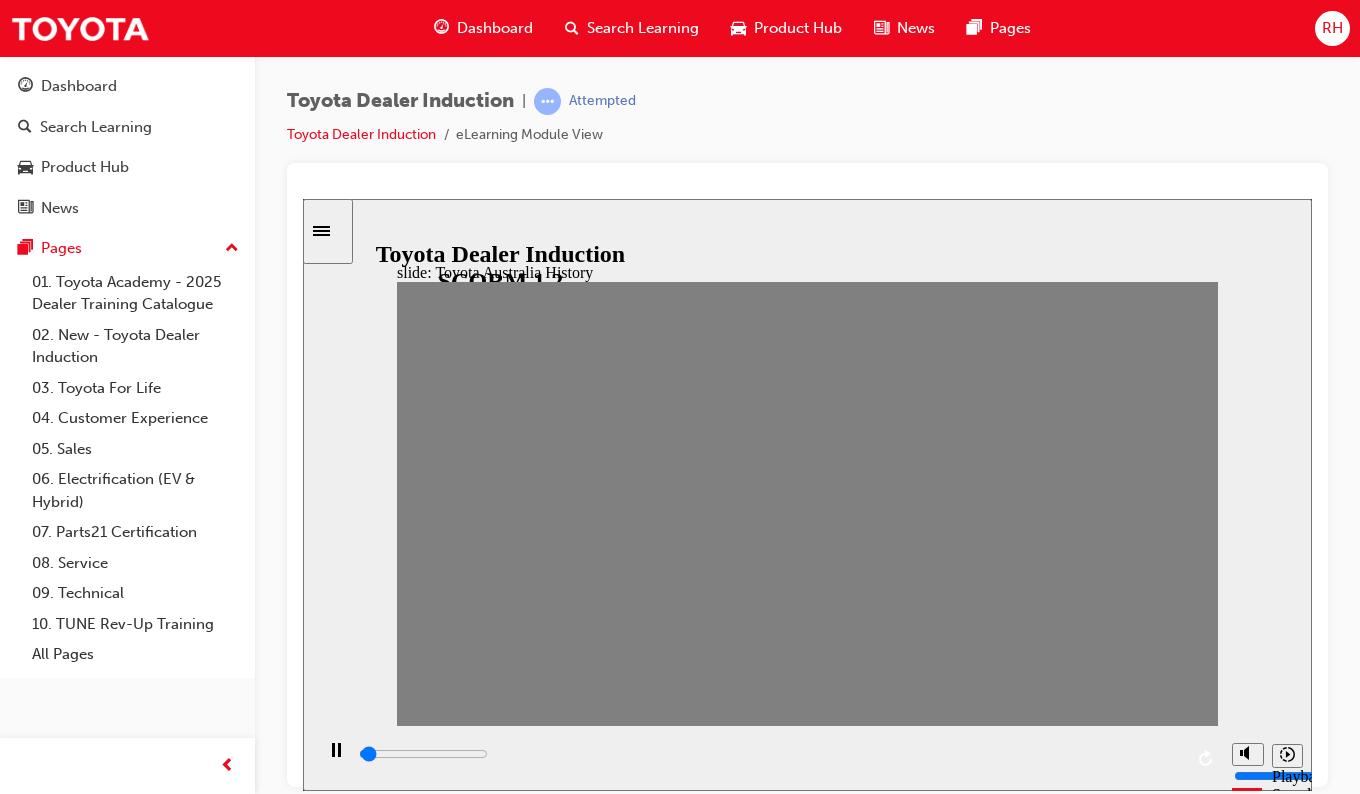 drag, startPoint x: 720, startPoint y: 515, endPoint x: 750, endPoint y: 520, distance: 30.413813 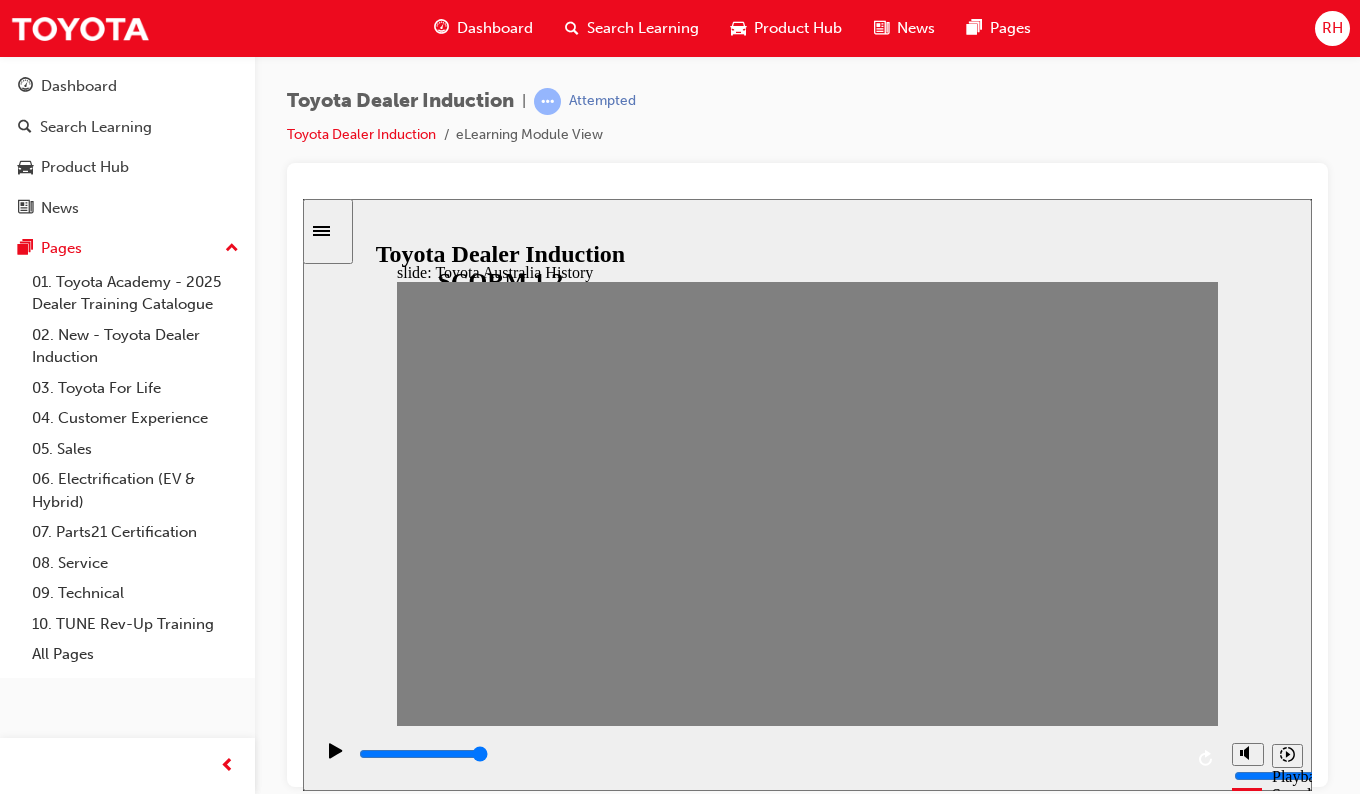 drag, startPoint x: 761, startPoint y: 517, endPoint x: 794, endPoint y: 520, distance: 33.13608 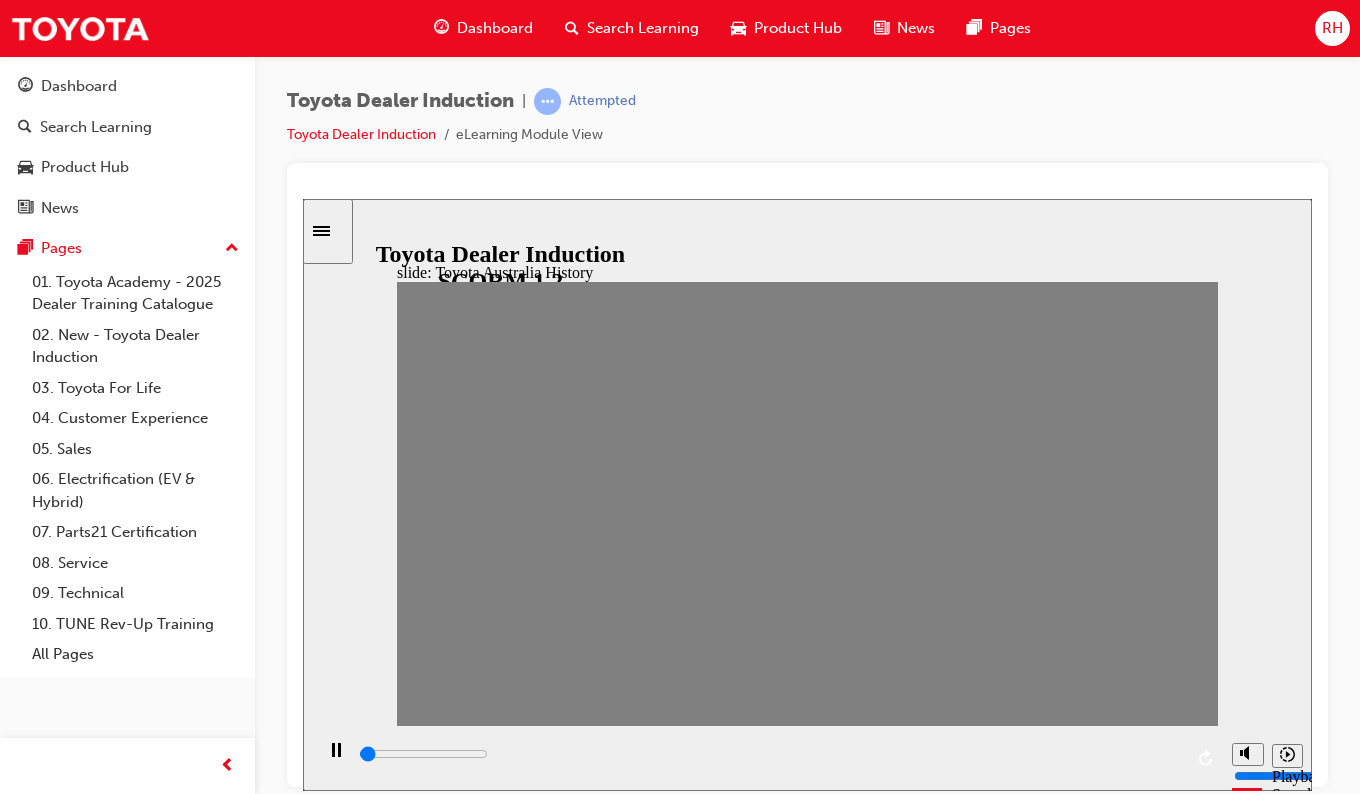 drag, startPoint x: 799, startPoint y: 514, endPoint x: 833, endPoint y: 519, distance: 34.36568 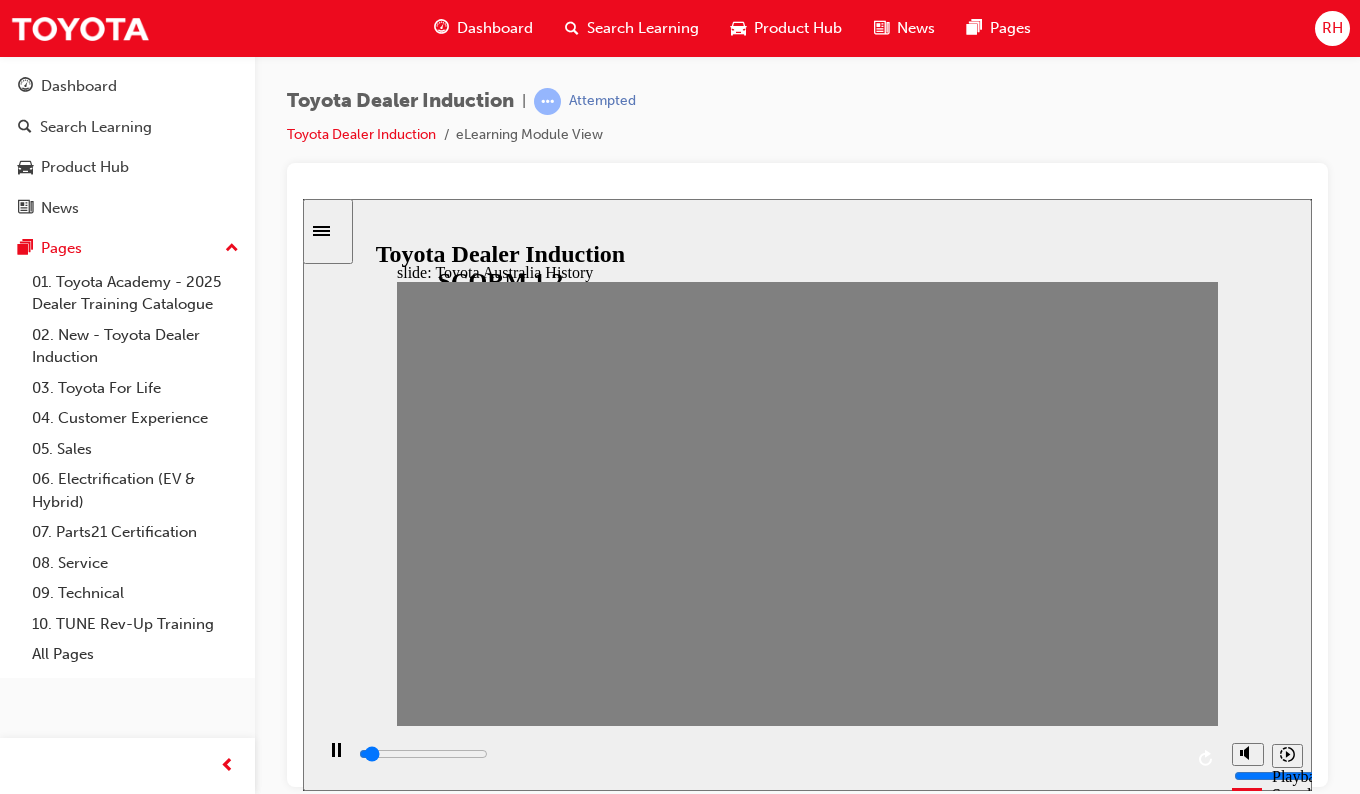 drag, startPoint x: 882, startPoint y: 514, endPoint x: 930, endPoint y: 517, distance: 48.09366 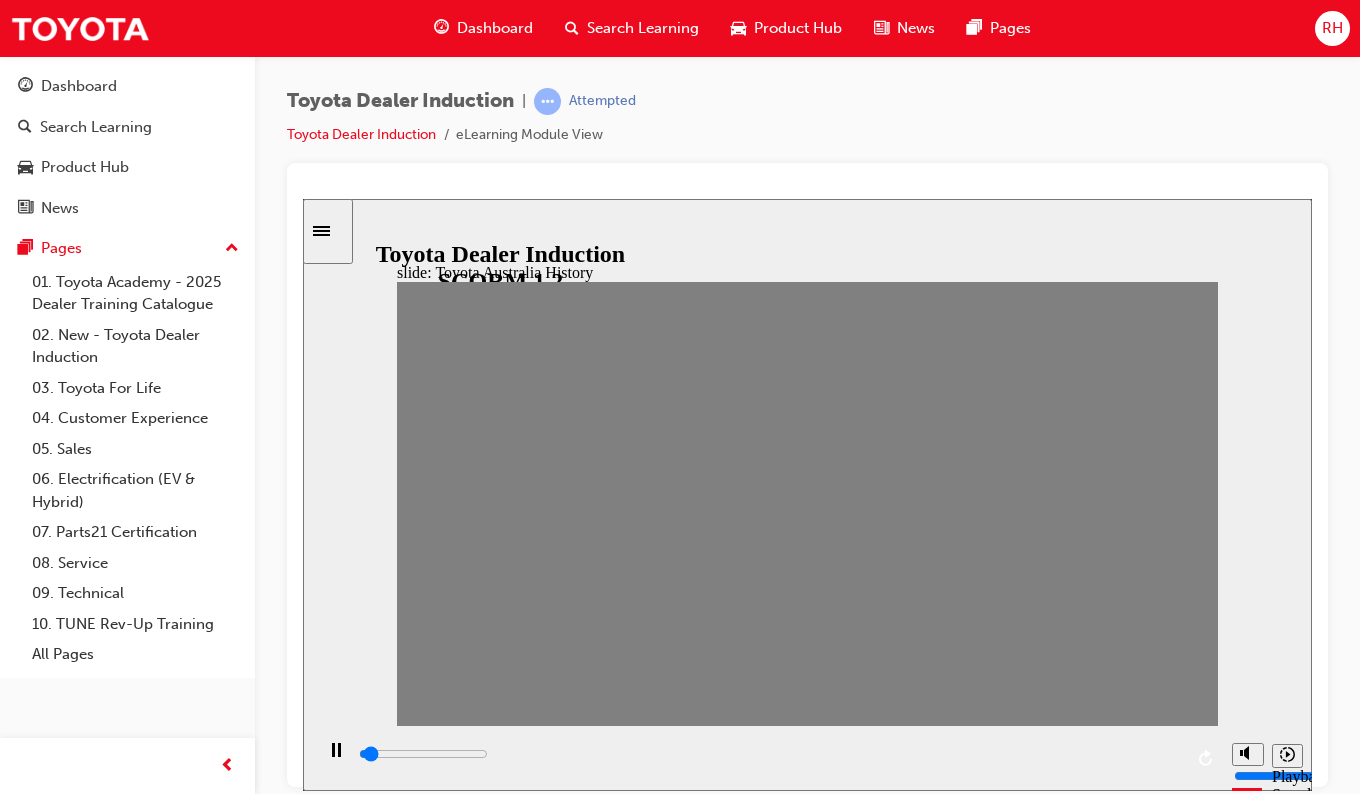 drag, startPoint x: 914, startPoint y: 512, endPoint x: 946, endPoint y: 512, distance: 32 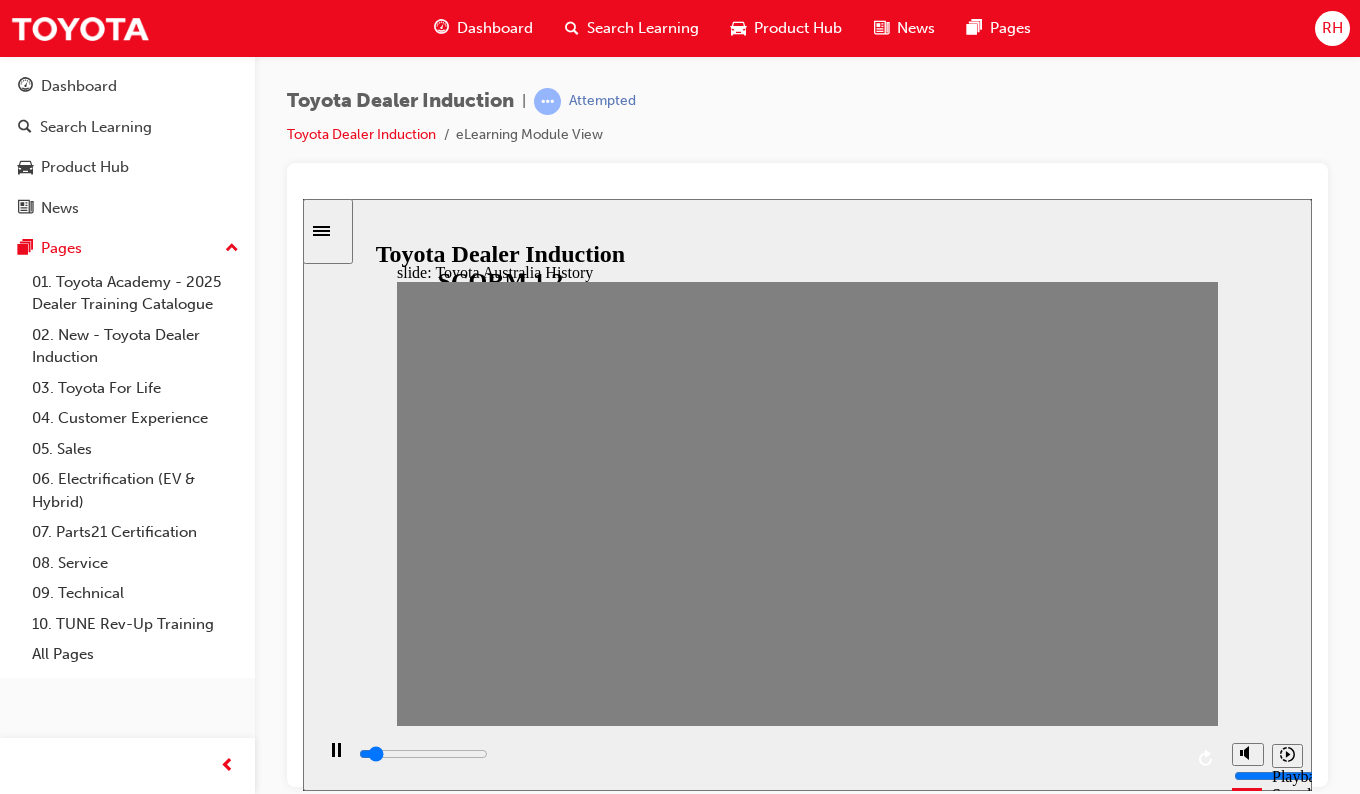 drag, startPoint x: 946, startPoint y: 512, endPoint x: 984, endPoint y: 513, distance: 38.013157 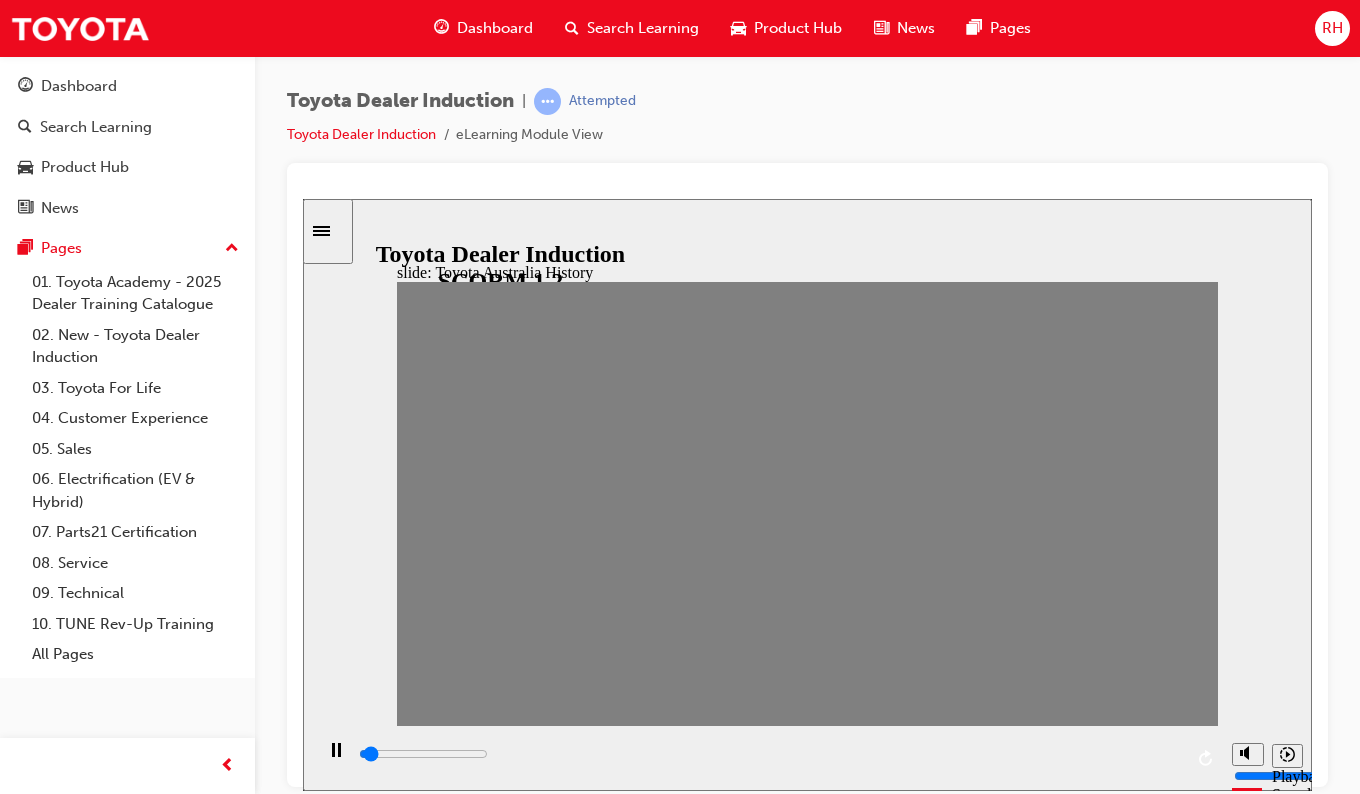 drag, startPoint x: 986, startPoint y: 513, endPoint x: 1029, endPoint y: 517, distance: 43.185646 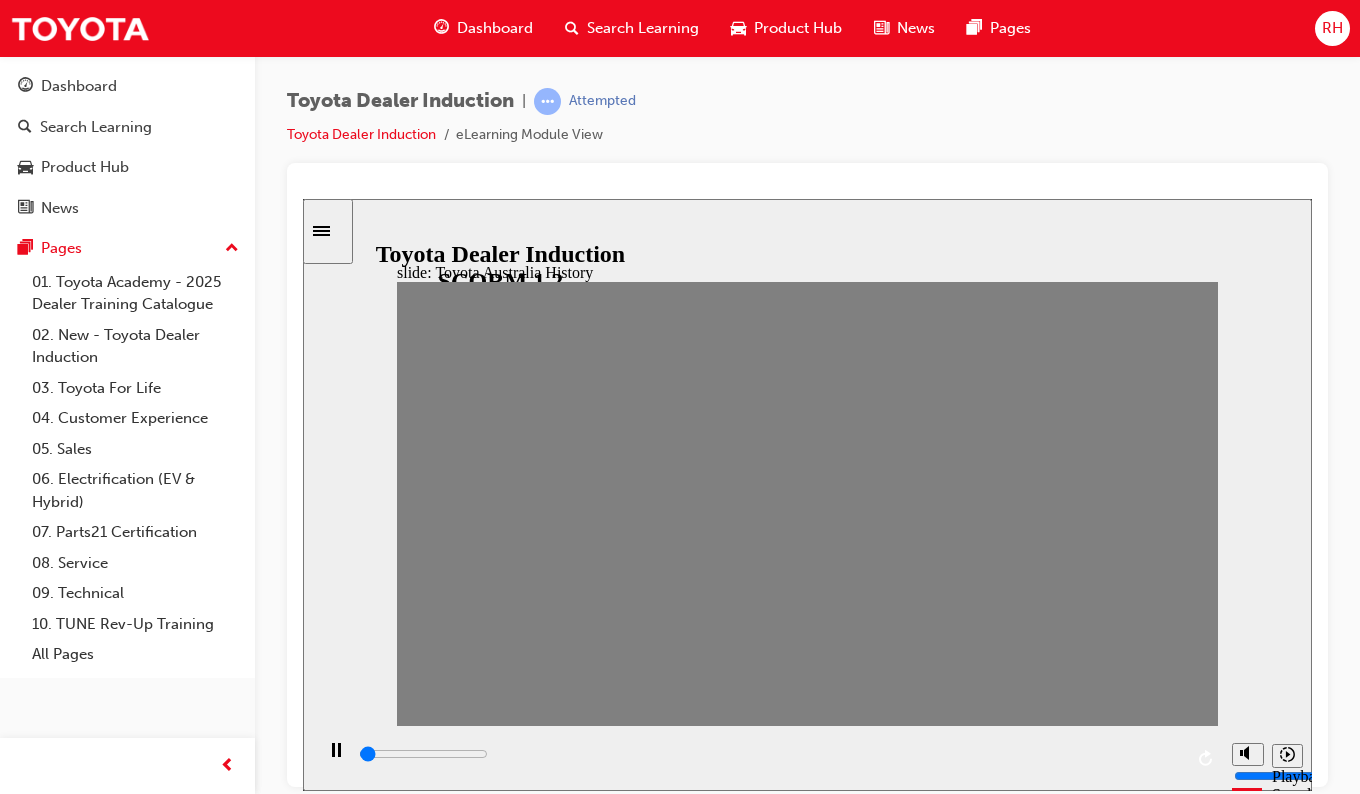 drag, startPoint x: 1033, startPoint y: 514, endPoint x: 1071, endPoint y: 519, distance: 38.327538 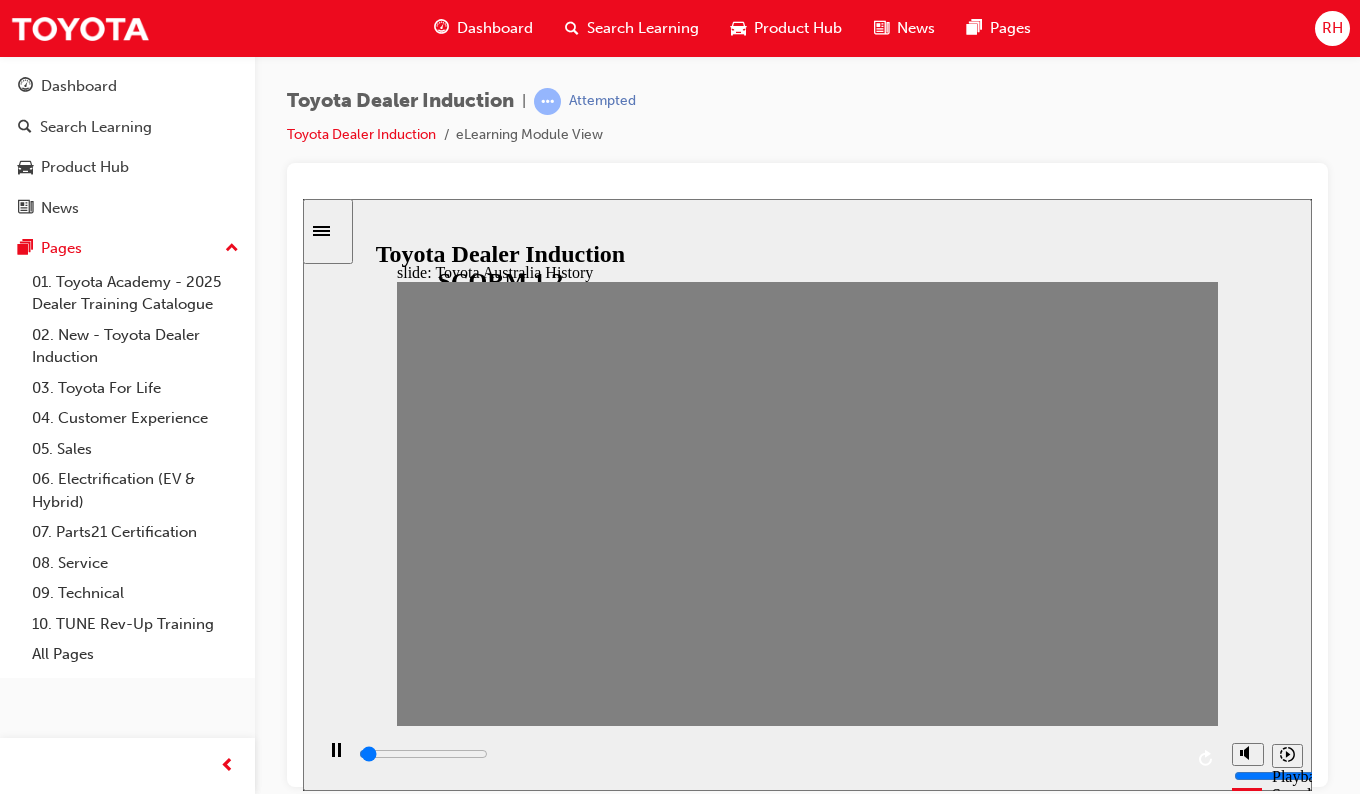 drag, startPoint x: 1071, startPoint y: 519, endPoint x: 1103, endPoint y: 523, distance: 32.24903 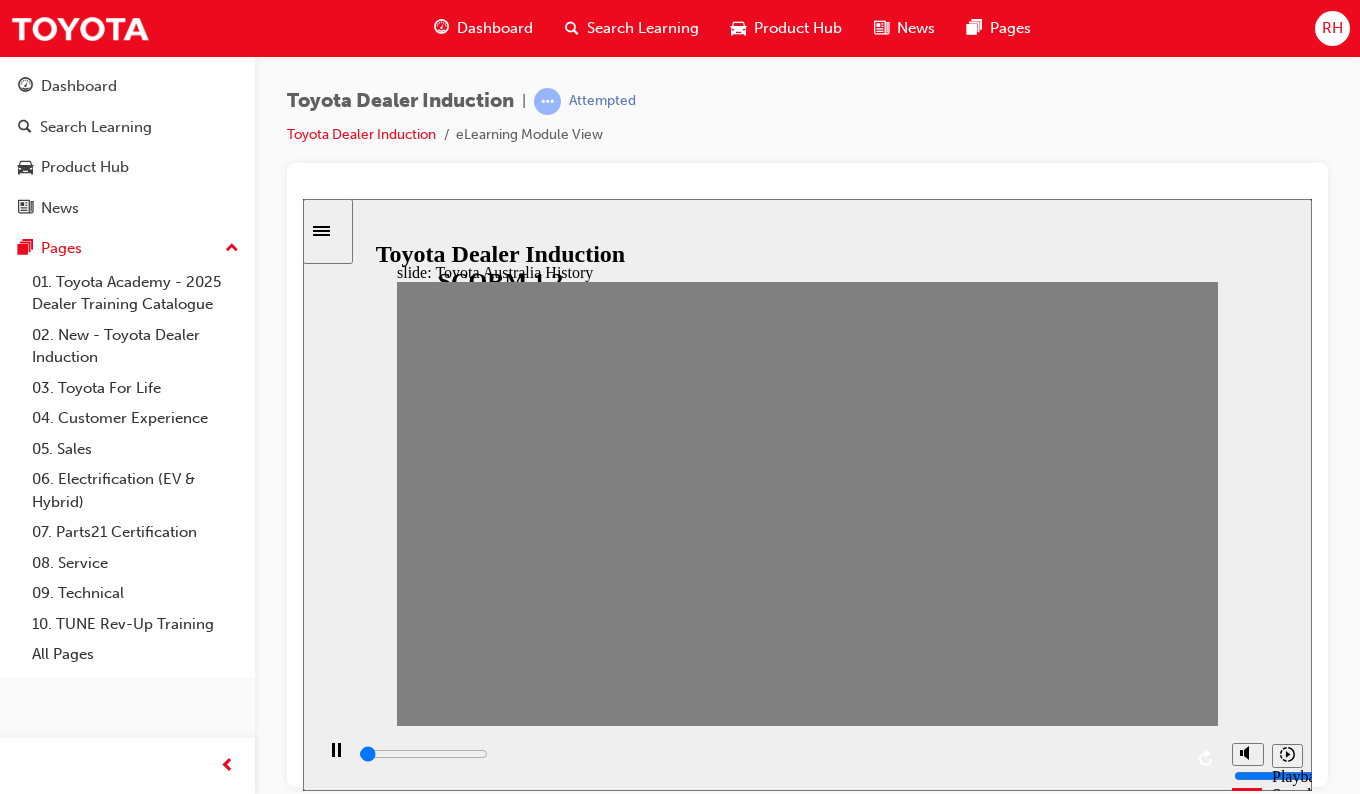 drag, startPoint x: 1105, startPoint y: 515, endPoint x: 1140, endPoint y: 516, distance: 35.014282 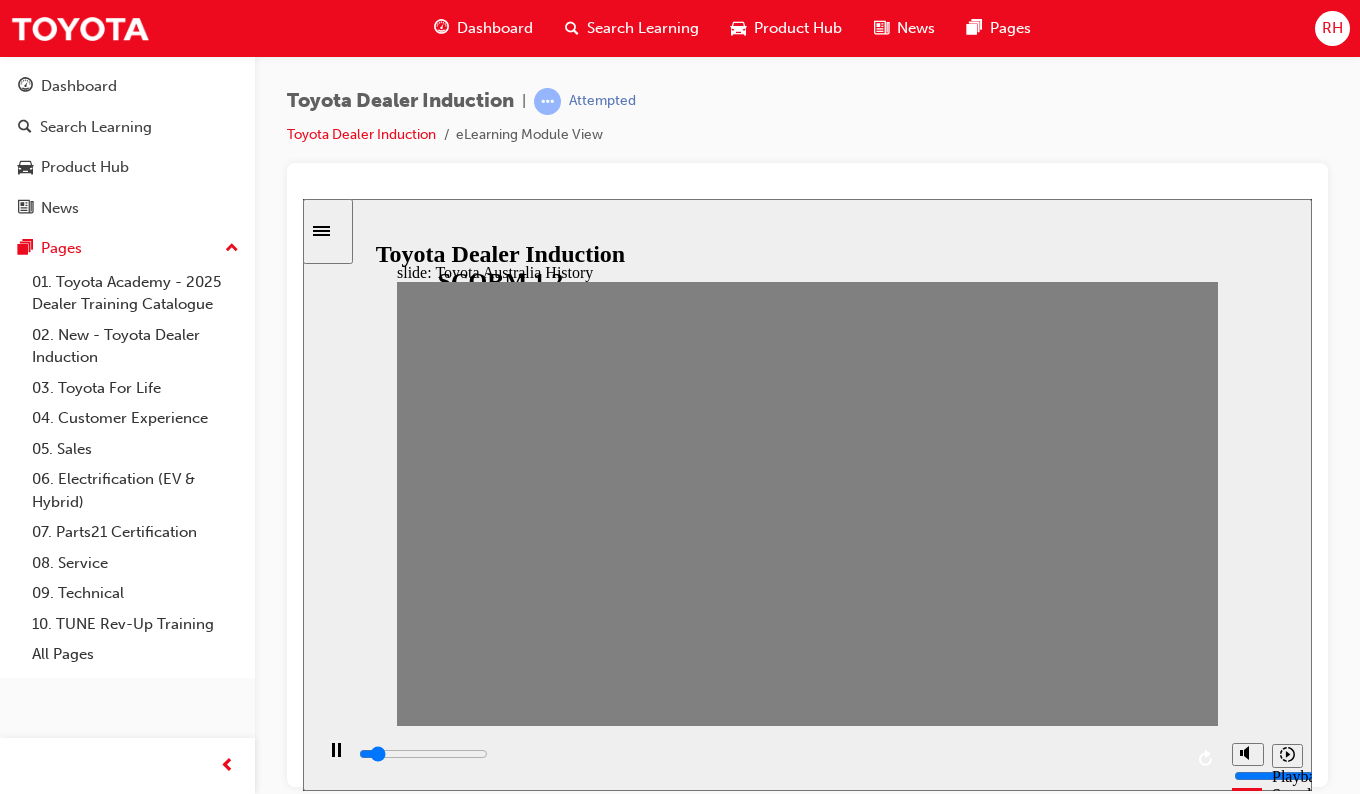 click 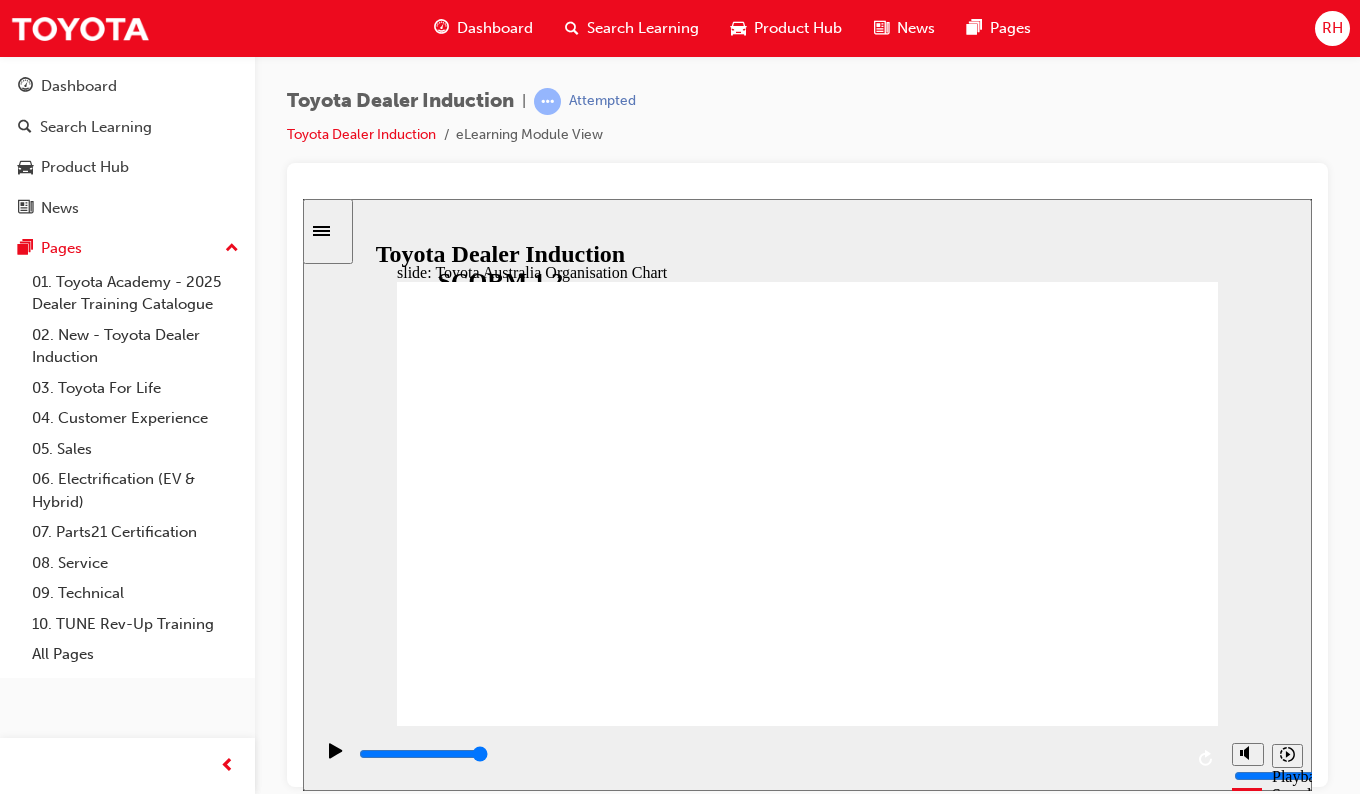 click 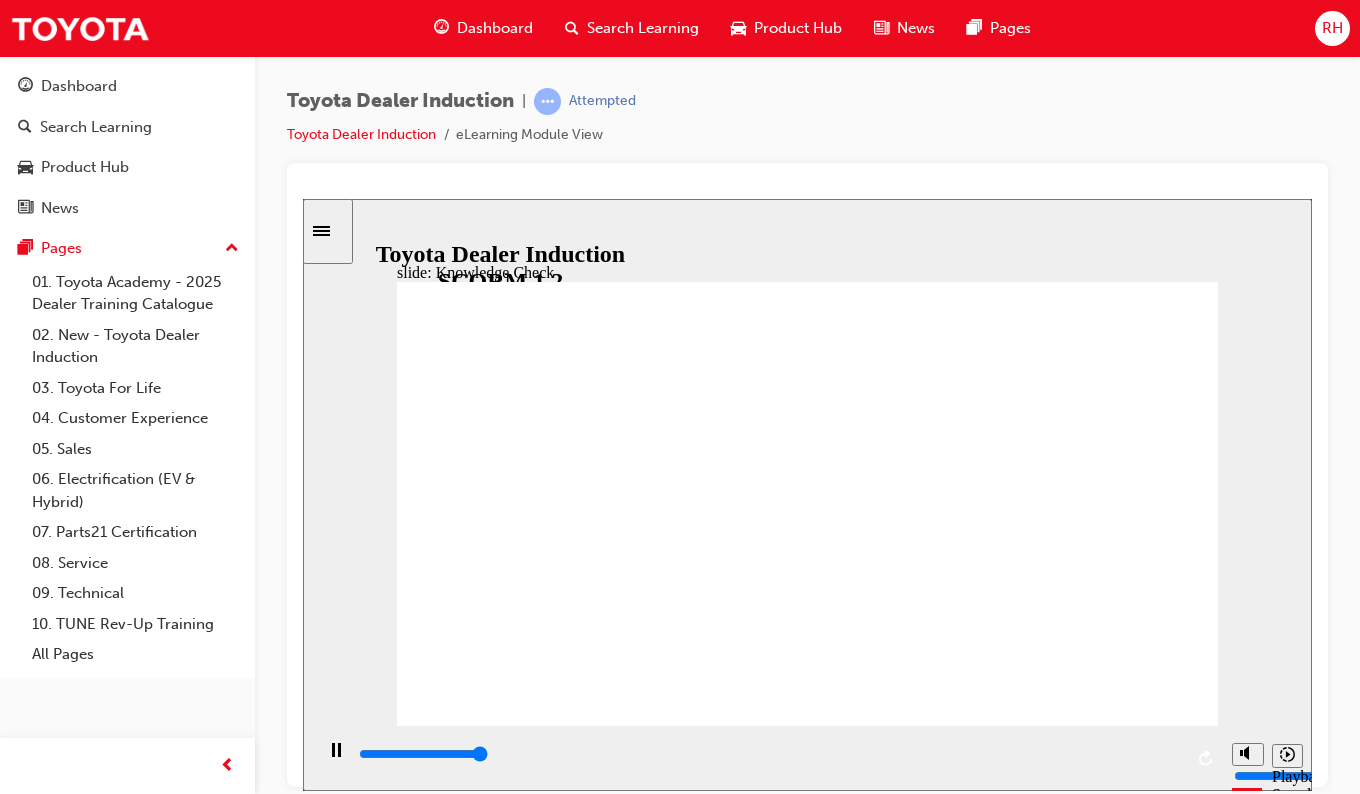 type on "5000" 